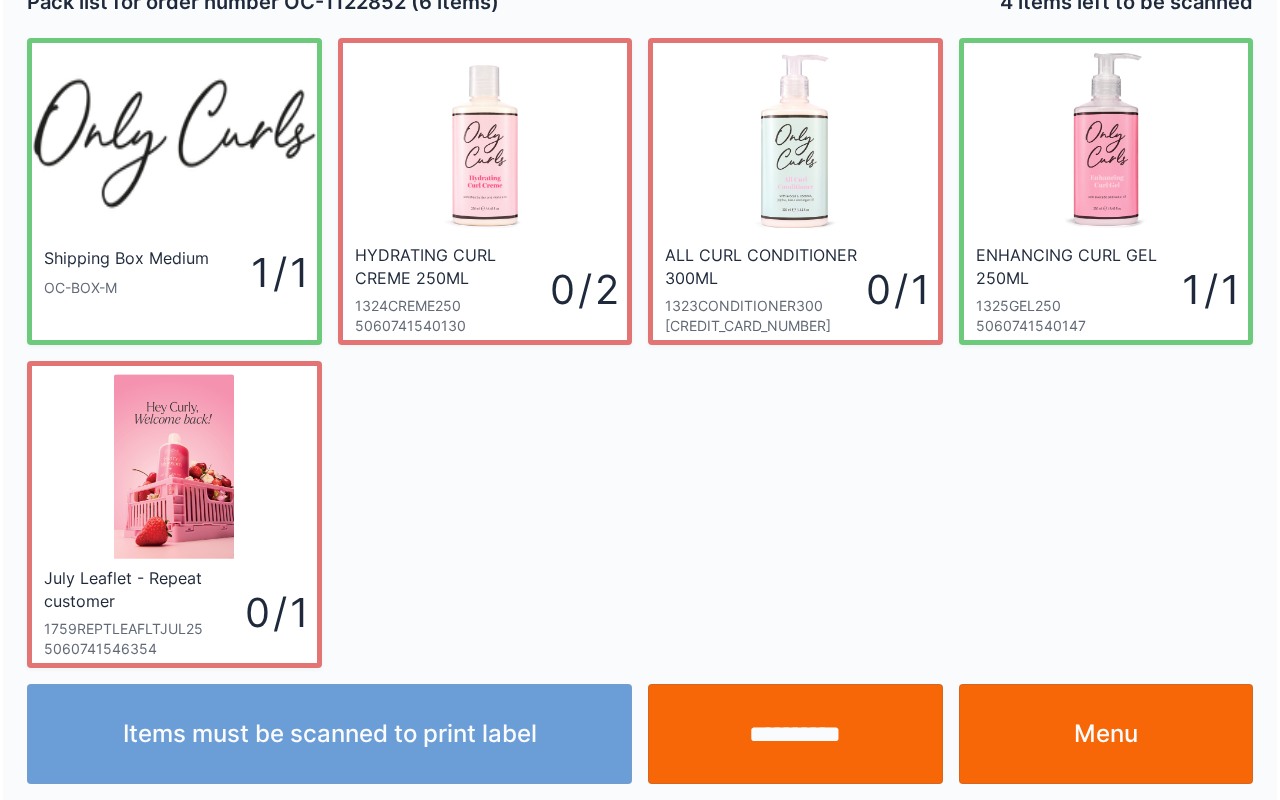 scroll, scrollTop: 36, scrollLeft: 0, axis: vertical 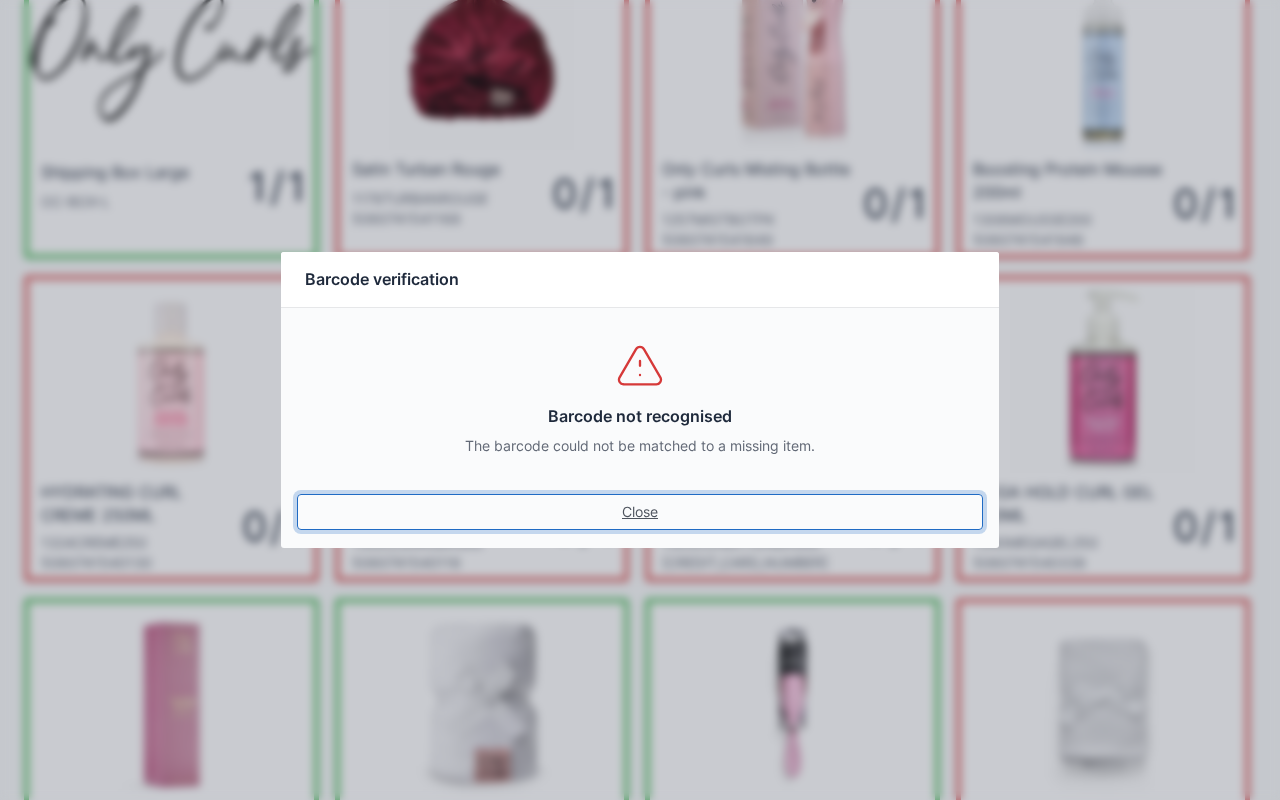 click on "Close" at bounding box center (640, 512) 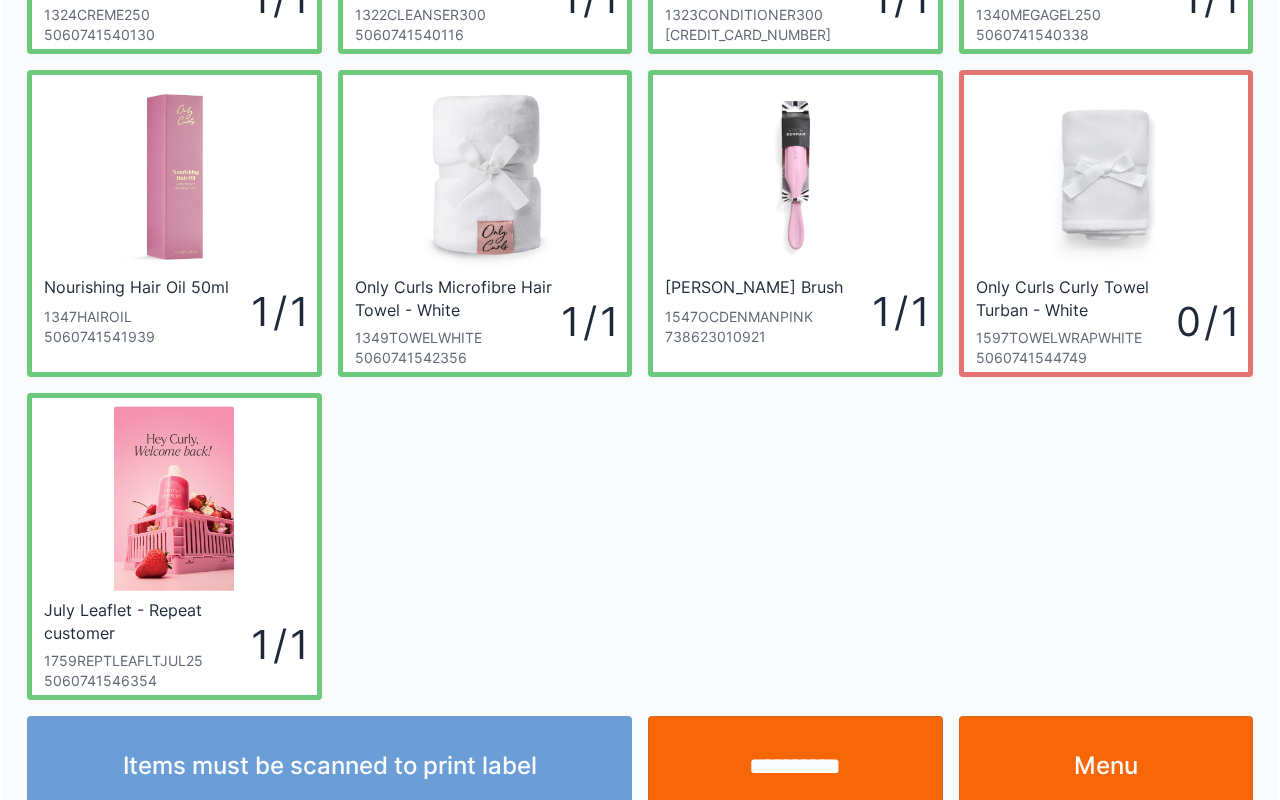 scroll, scrollTop: 649, scrollLeft: 0, axis: vertical 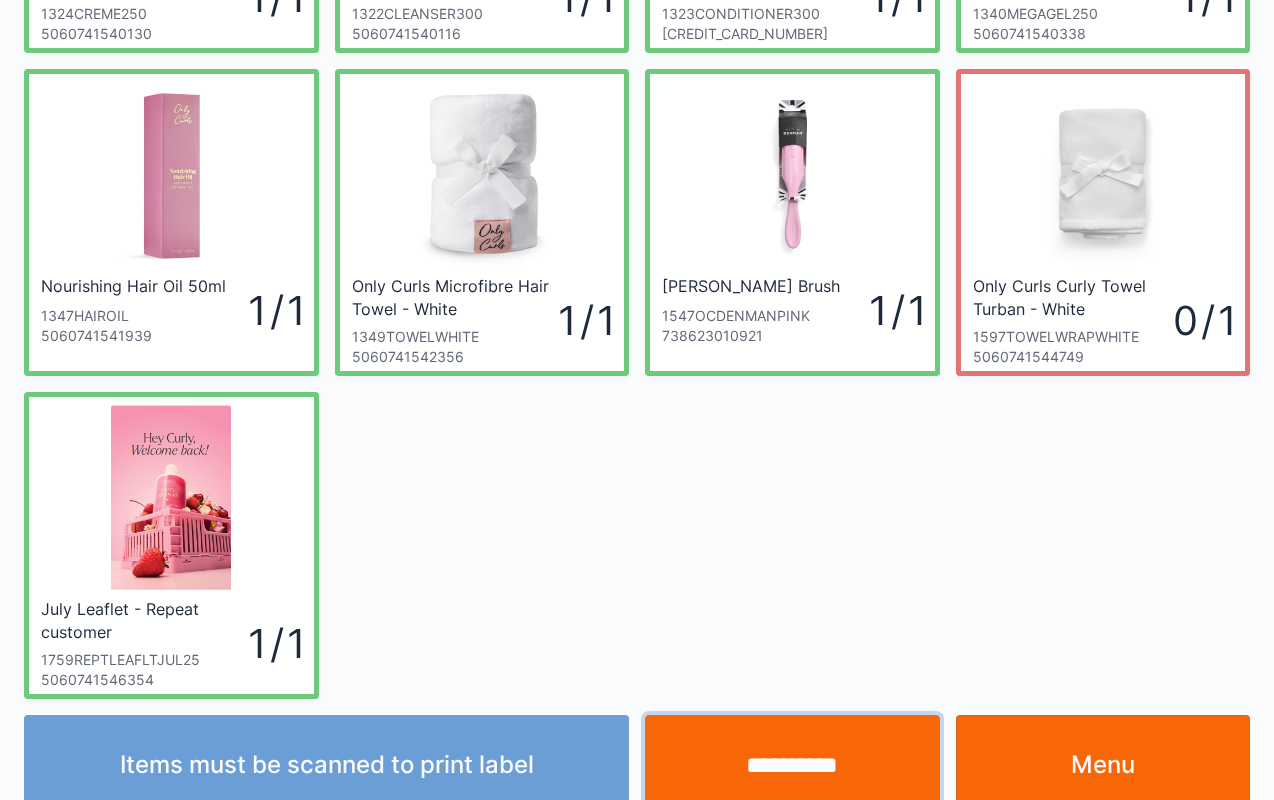 click on "**********" at bounding box center [792, 765] 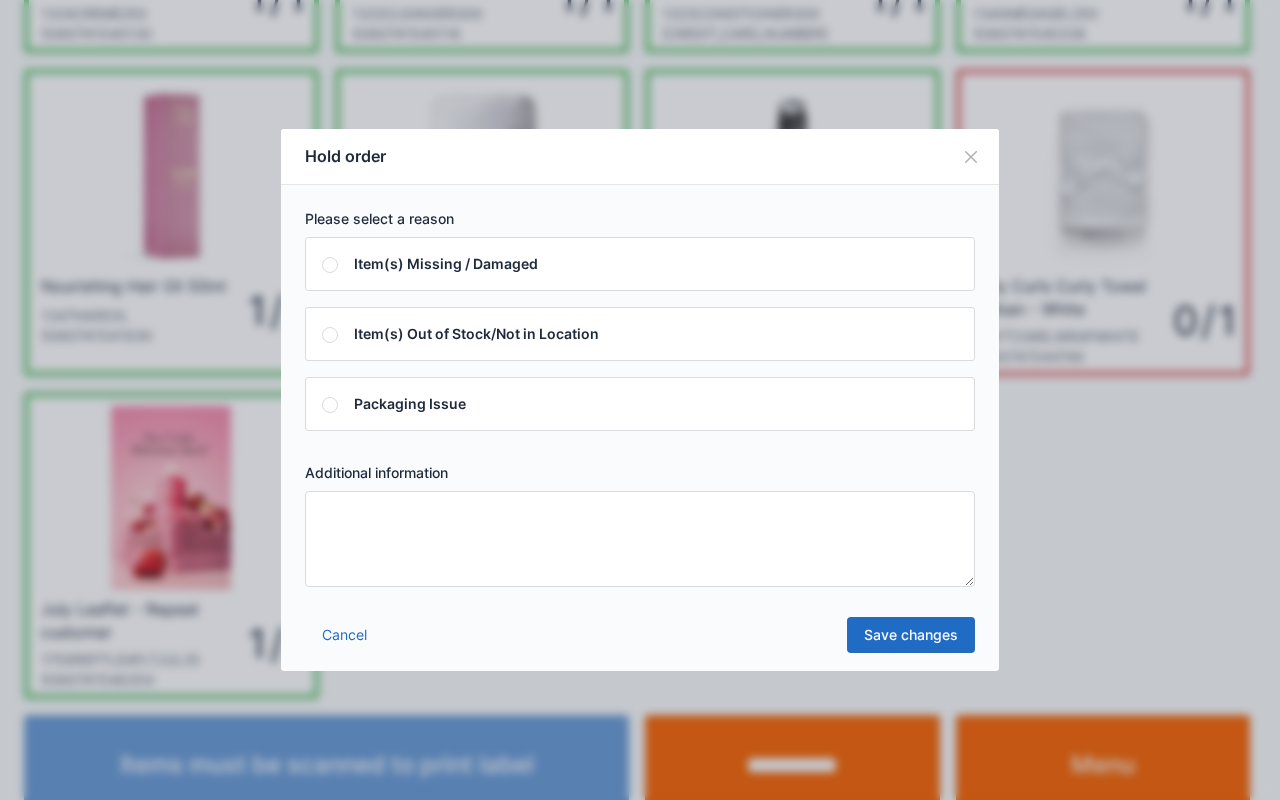 click at bounding box center (640, 539) 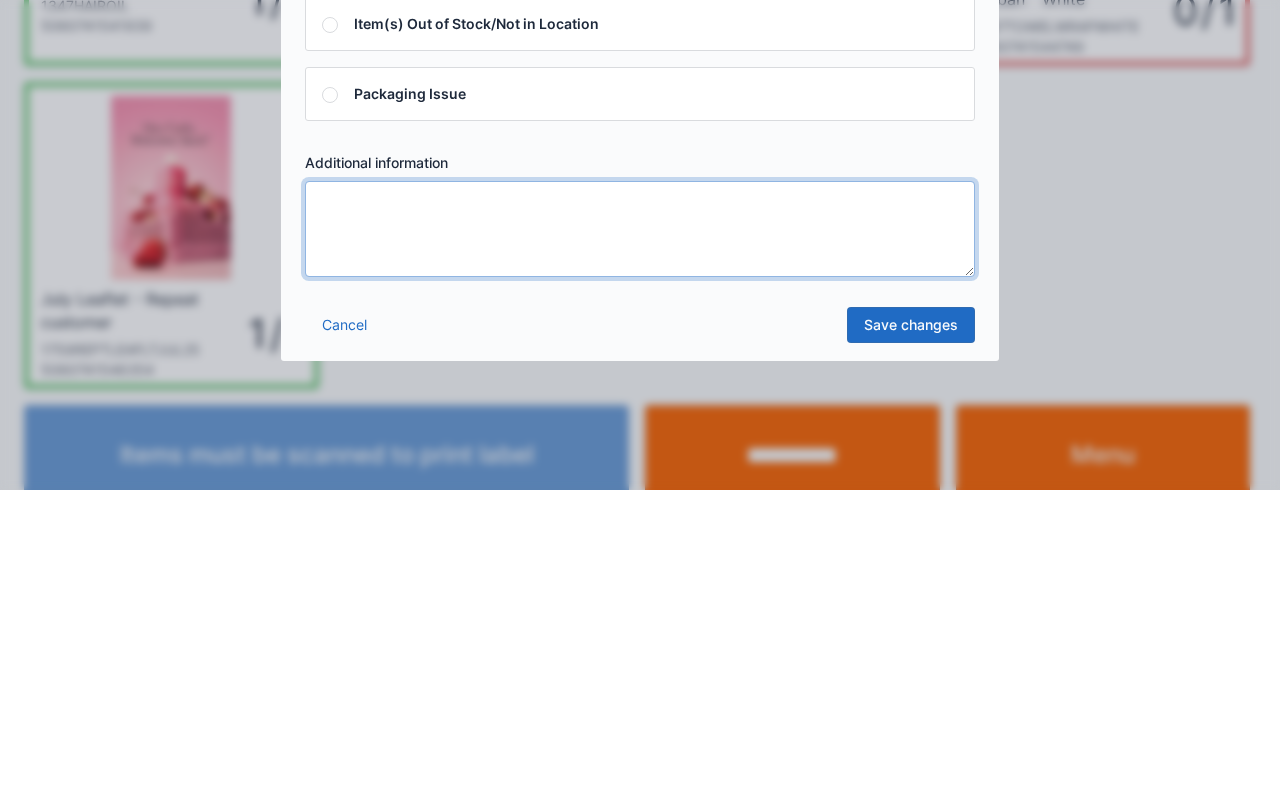 scroll, scrollTop: 649, scrollLeft: 0, axis: vertical 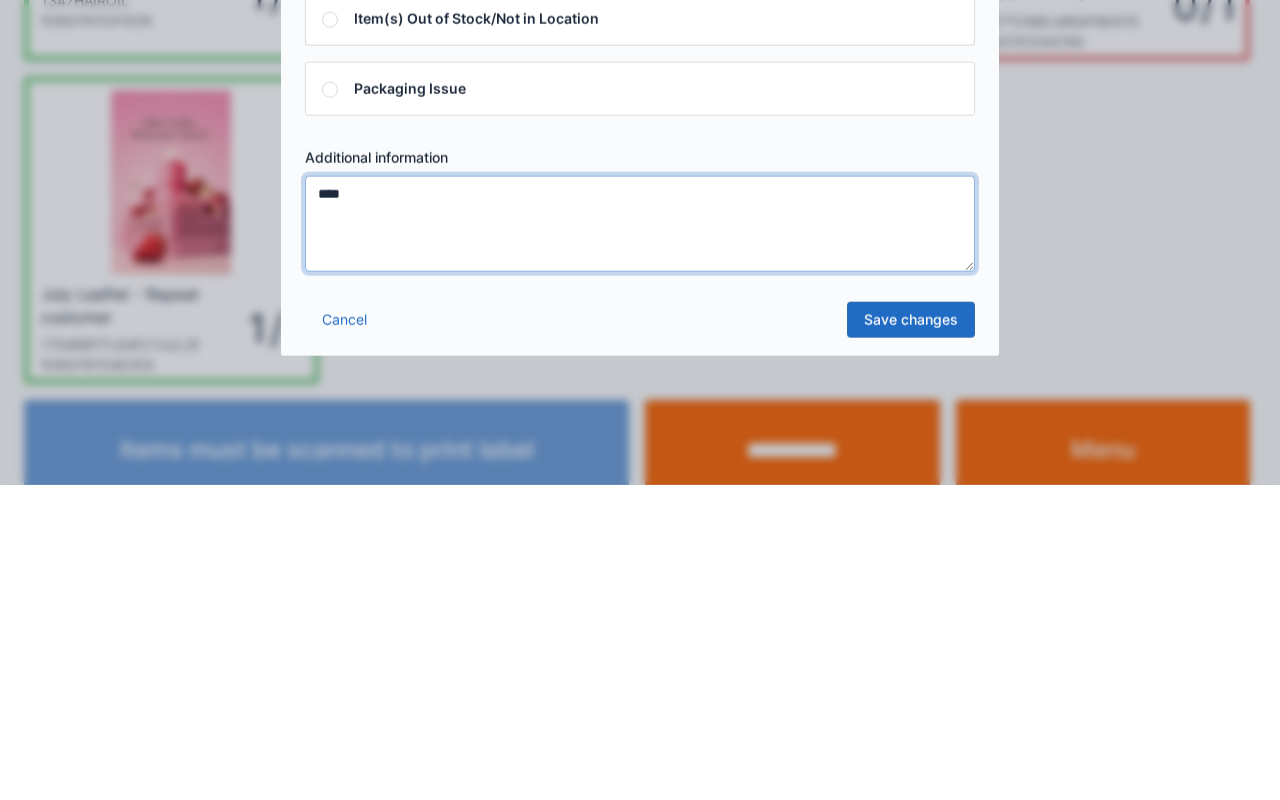 type on "****" 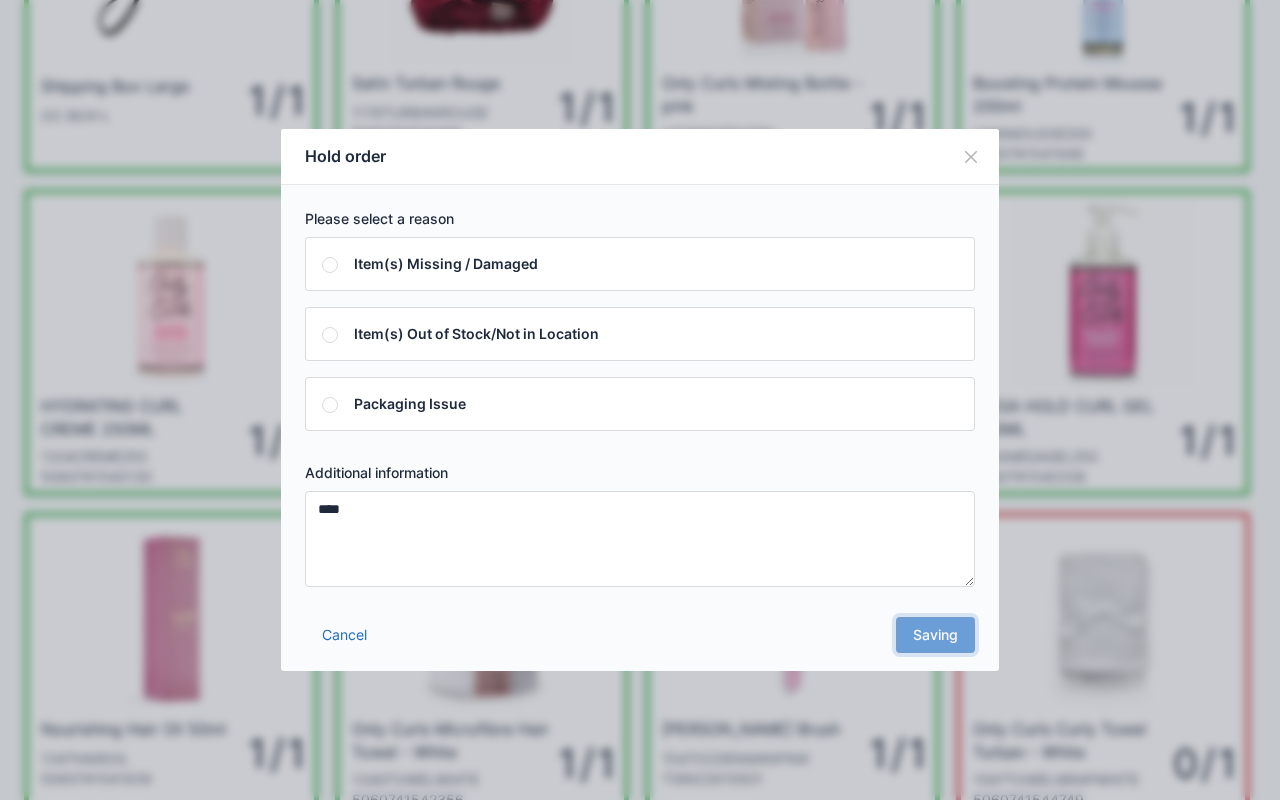 scroll, scrollTop: 0, scrollLeft: 0, axis: both 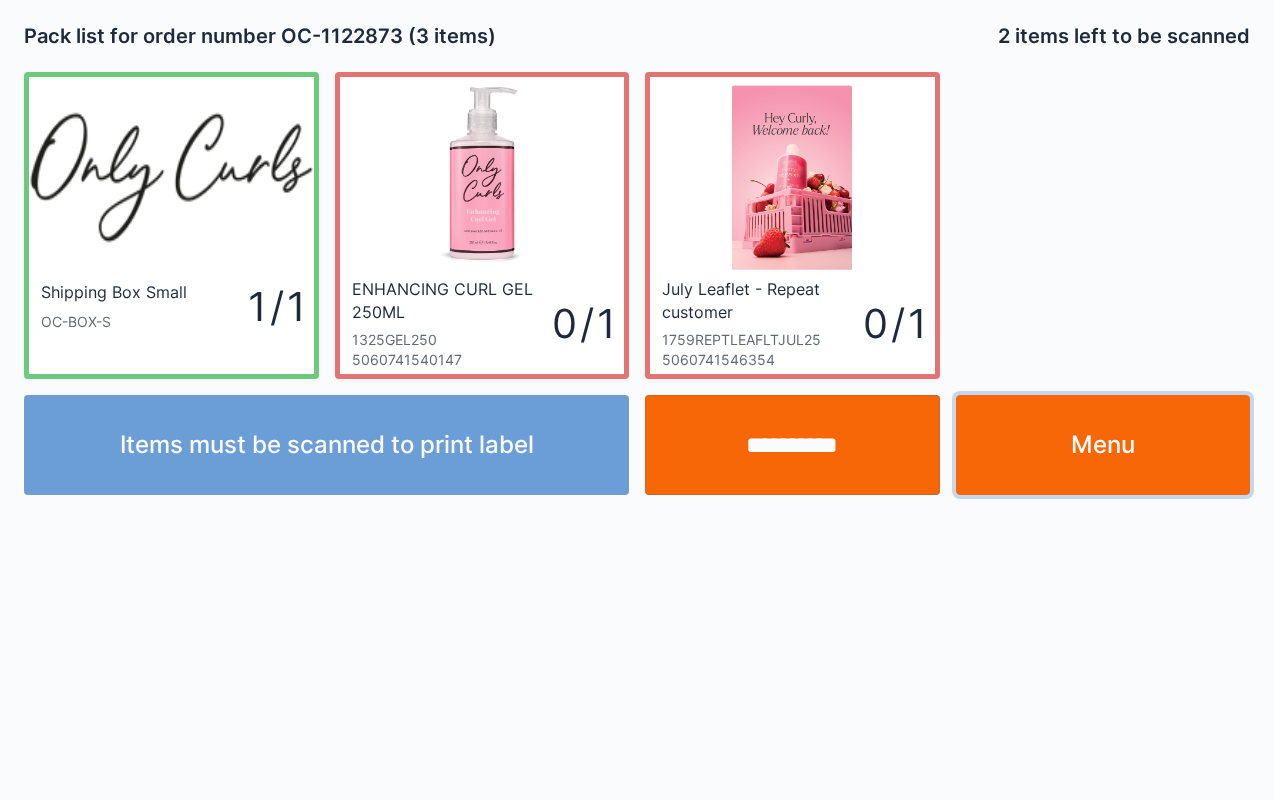 click on "Menu" at bounding box center [1103, 445] 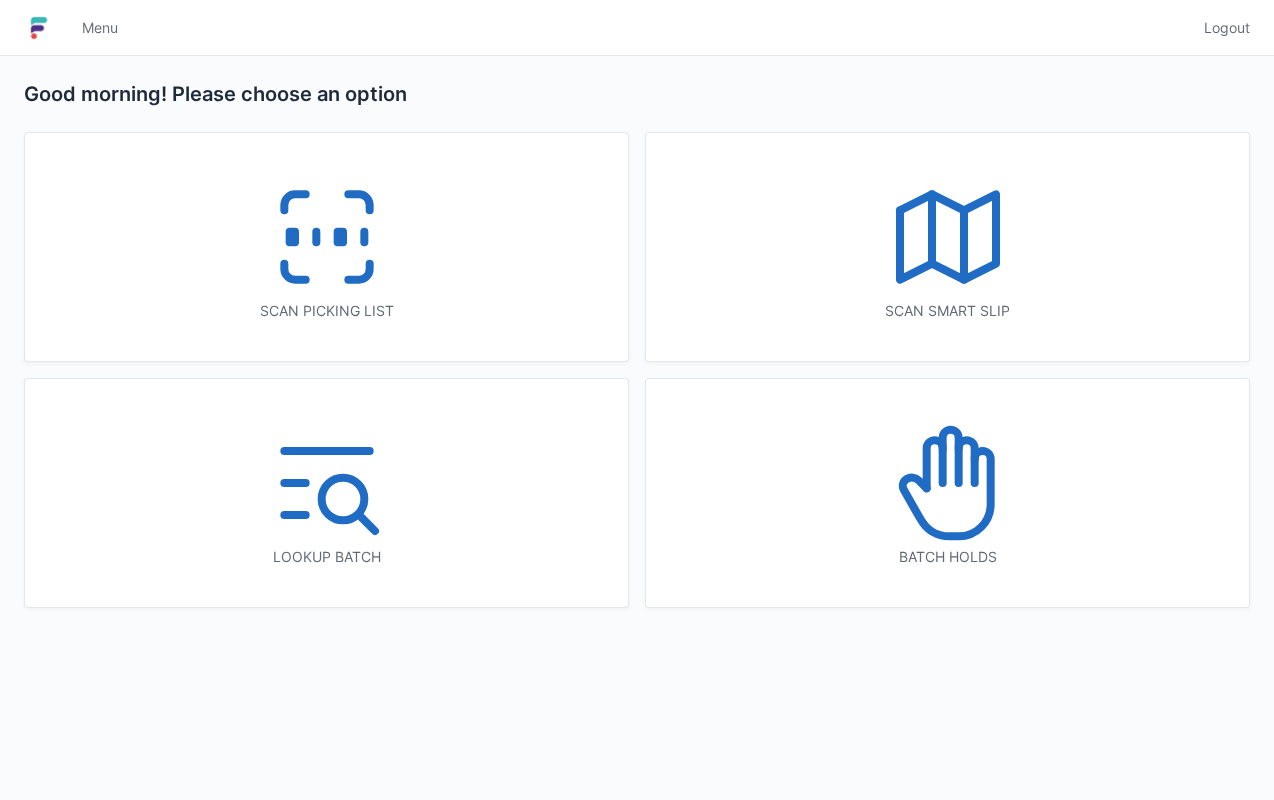 scroll, scrollTop: 0, scrollLeft: 0, axis: both 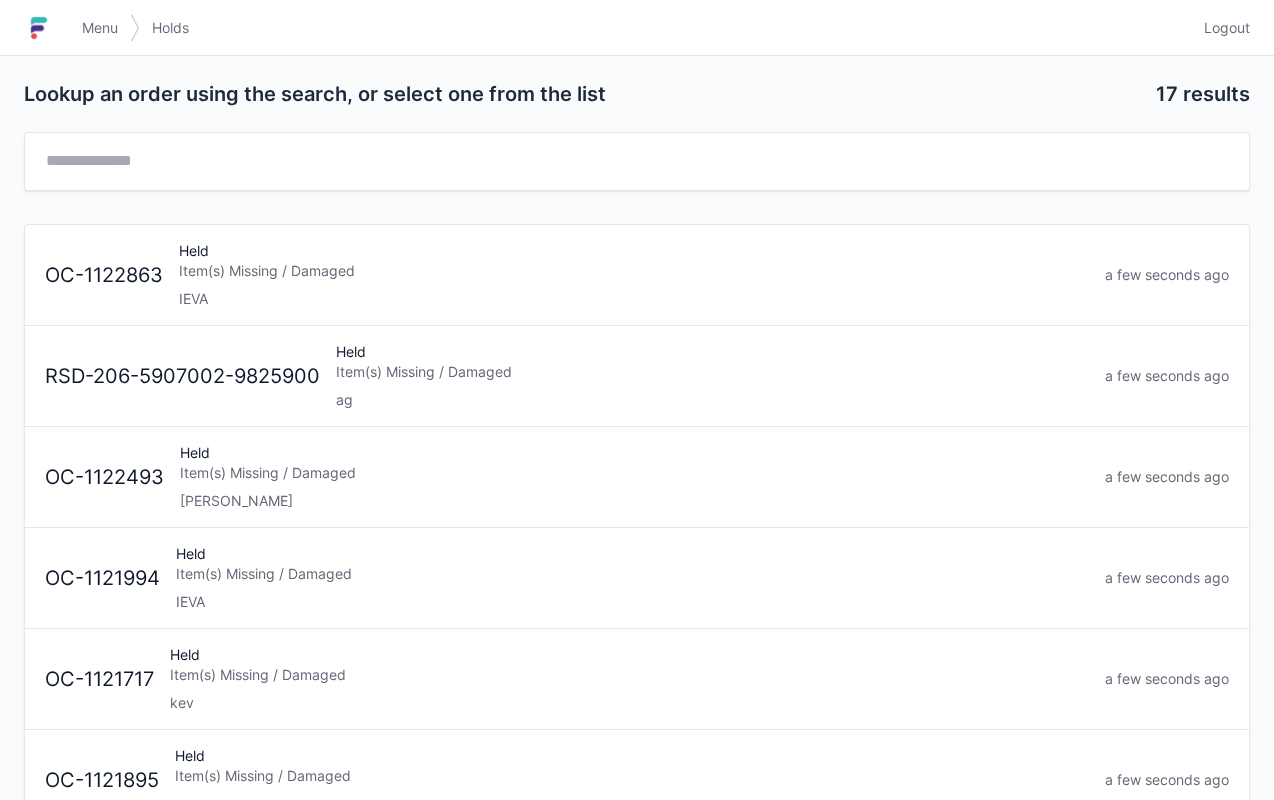 click on "IEVA" at bounding box center [634, 299] 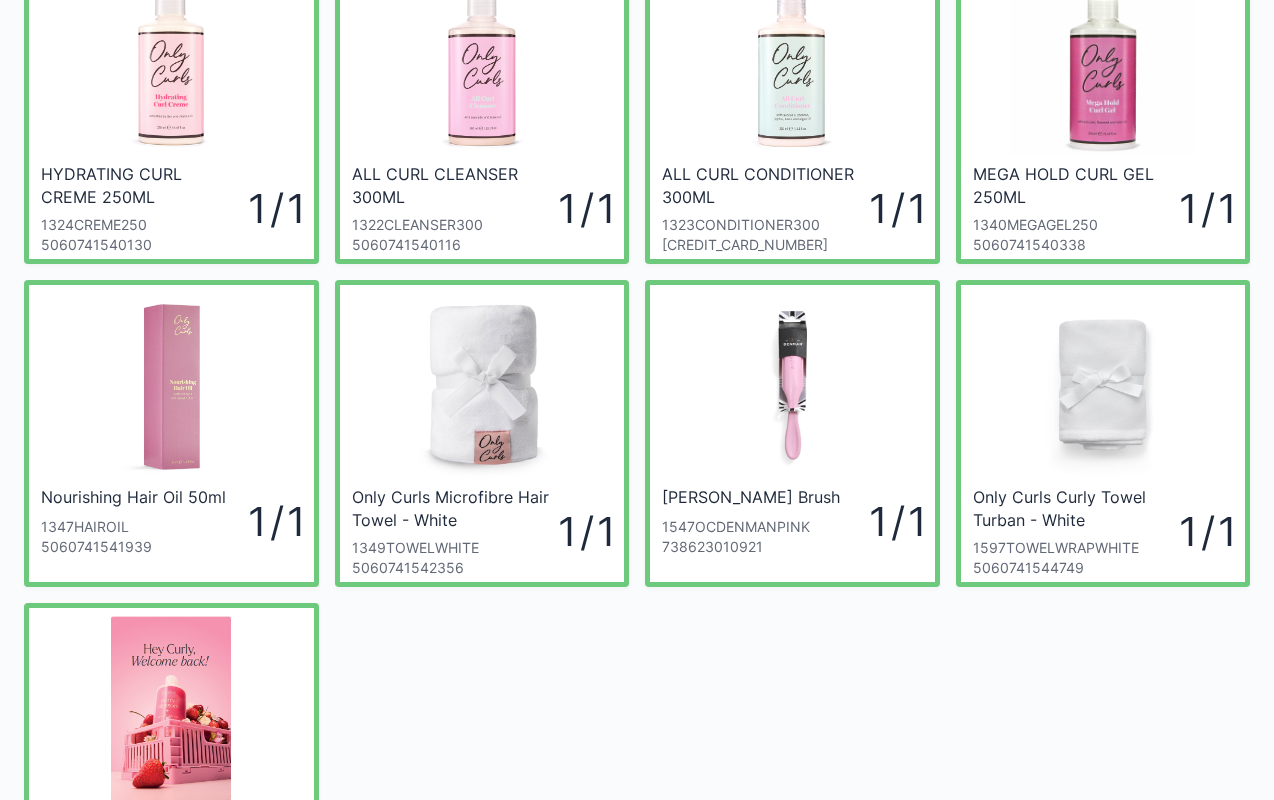 scroll, scrollTop: 440, scrollLeft: 0, axis: vertical 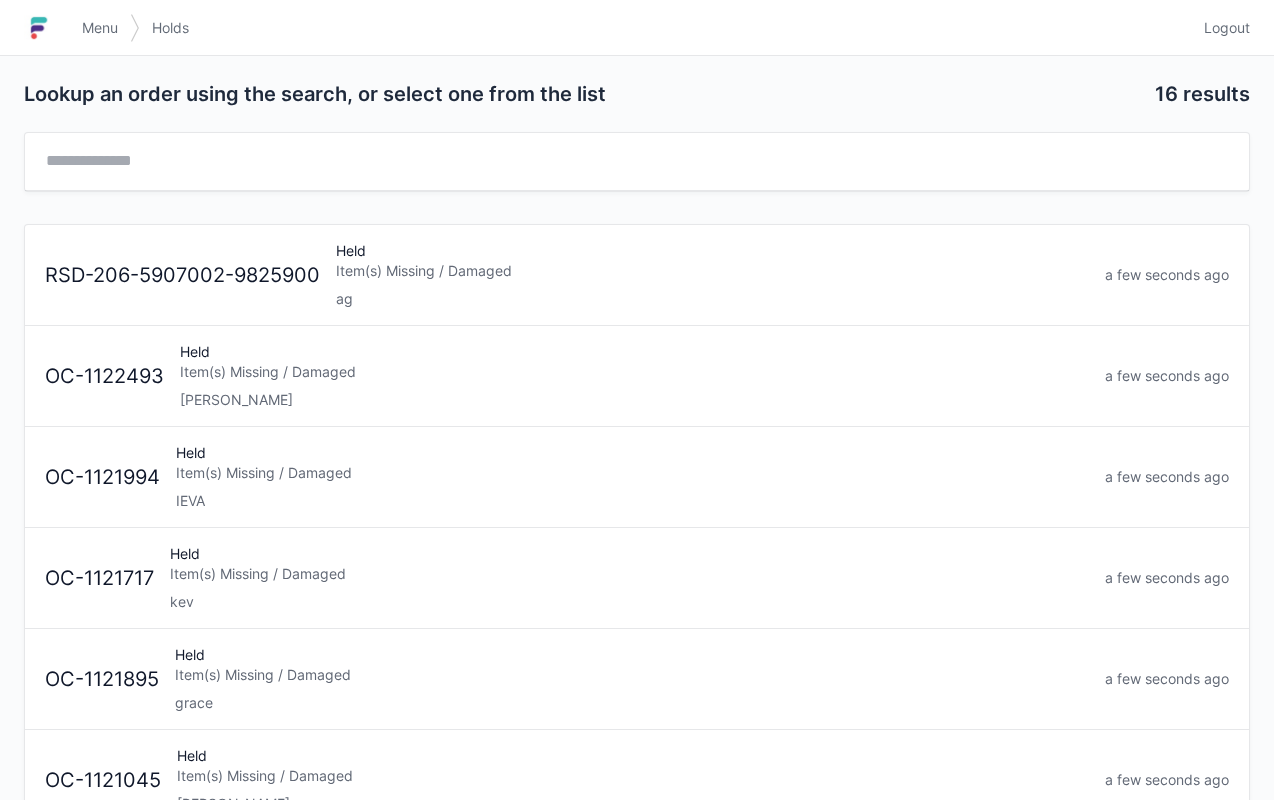 click on "Menu" at bounding box center [100, 28] 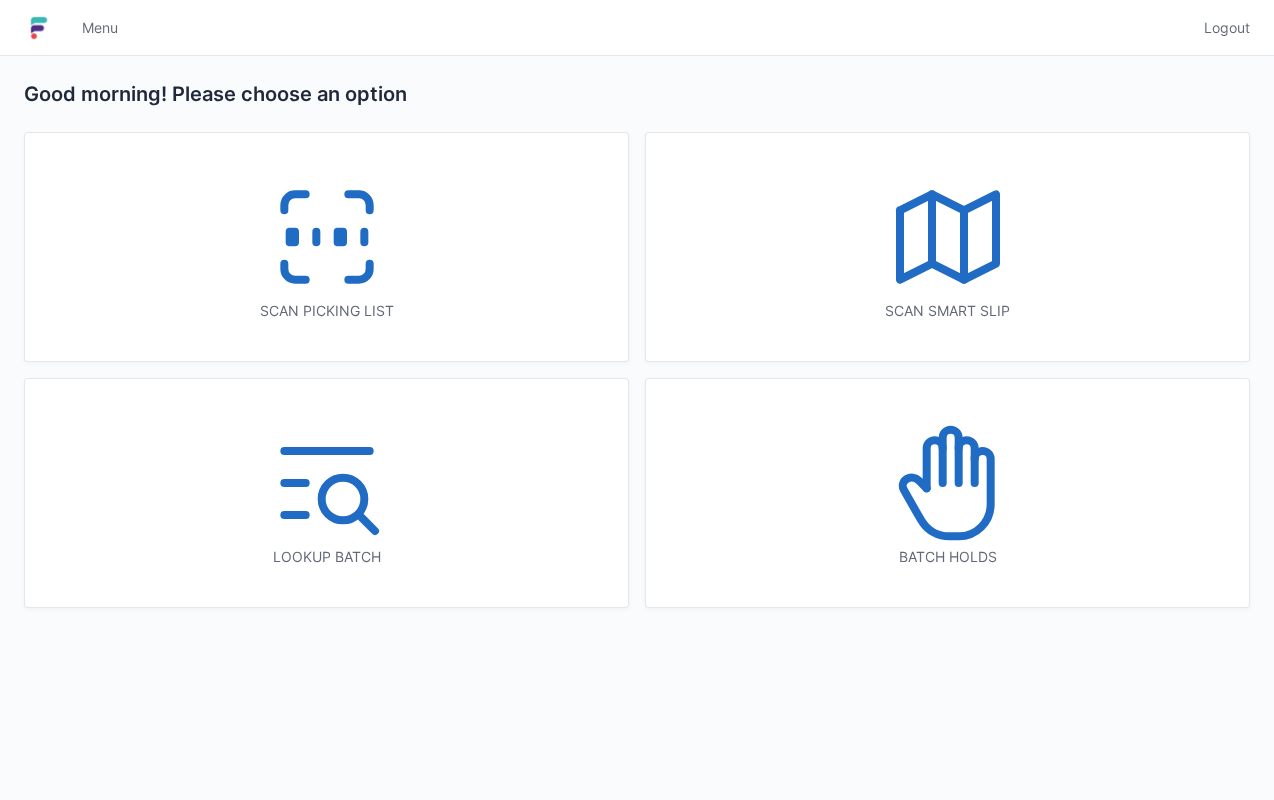 scroll, scrollTop: 0, scrollLeft: 0, axis: both 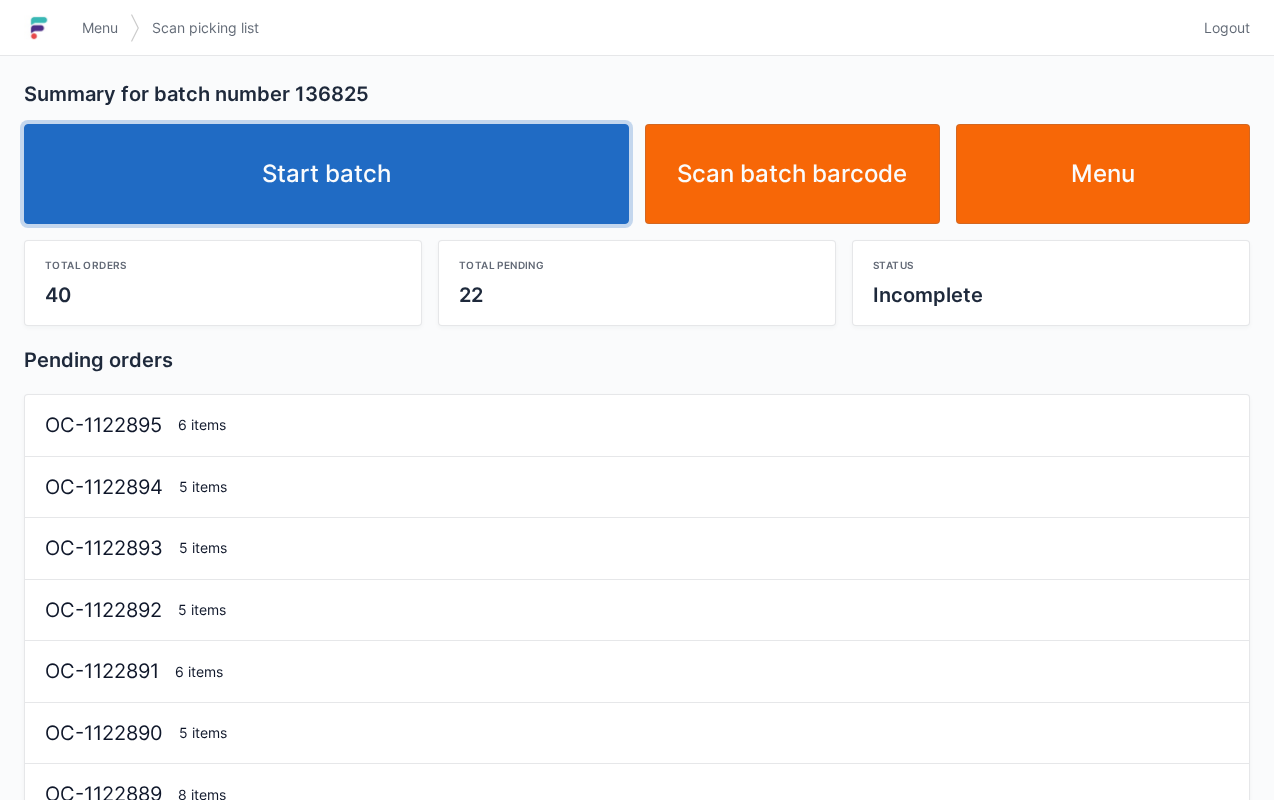 click on "Start batch" at bounding box center (326, 174) 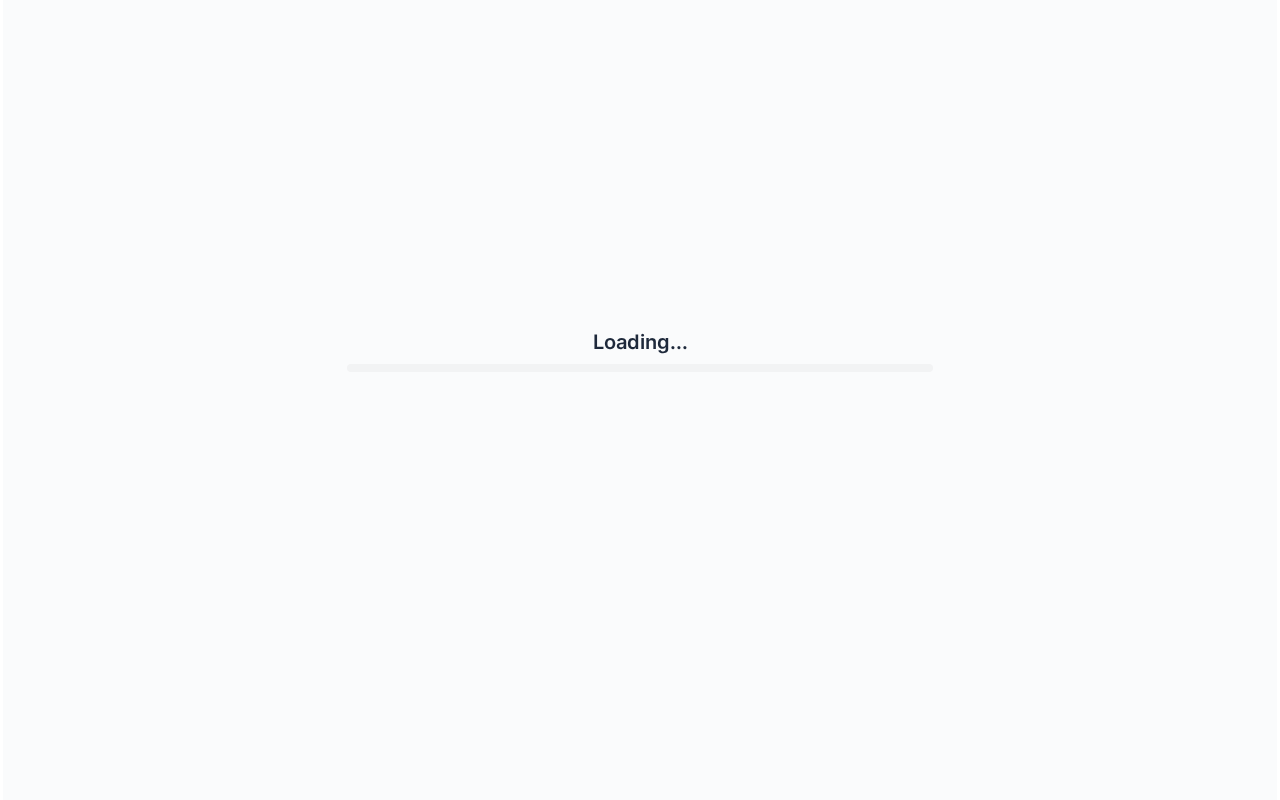 scroll, scrollTop: 0, scrollLeft: 0, axis: both 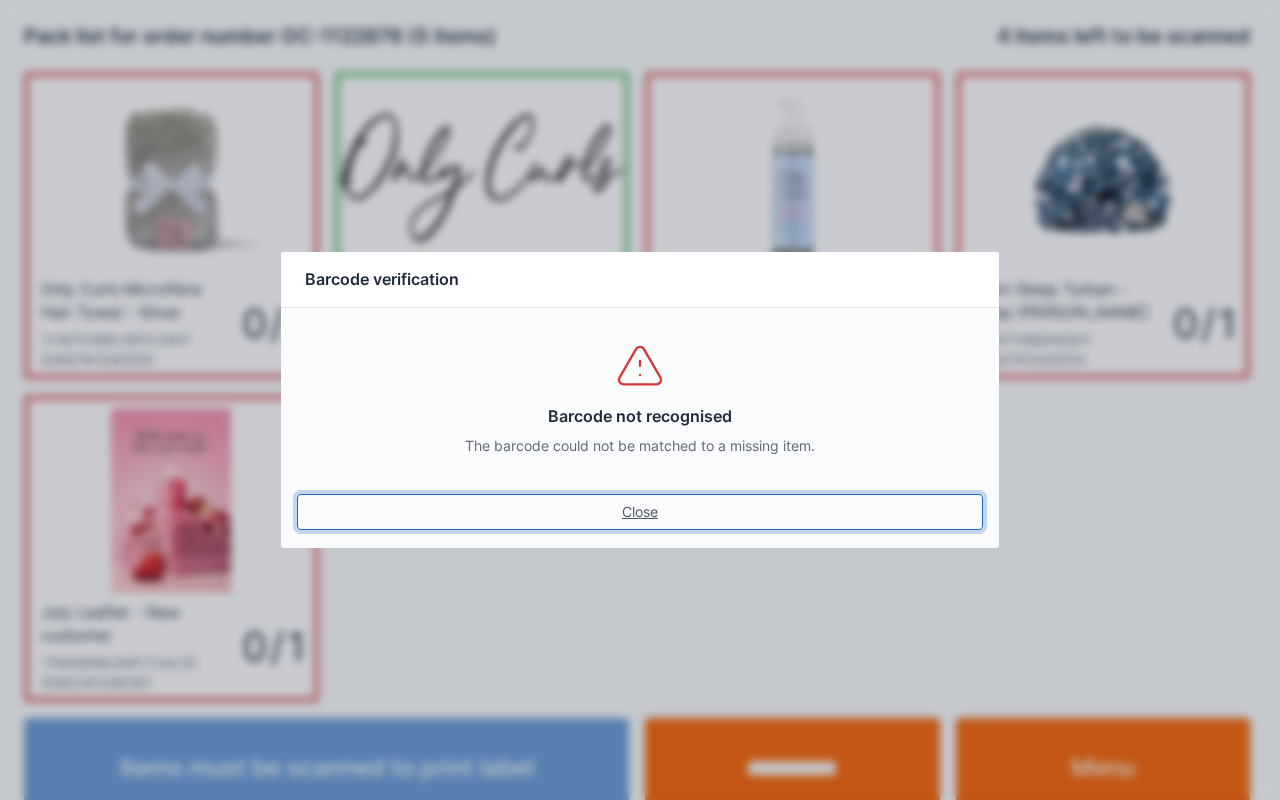 click on "Close" at bounding box center (640, 512) 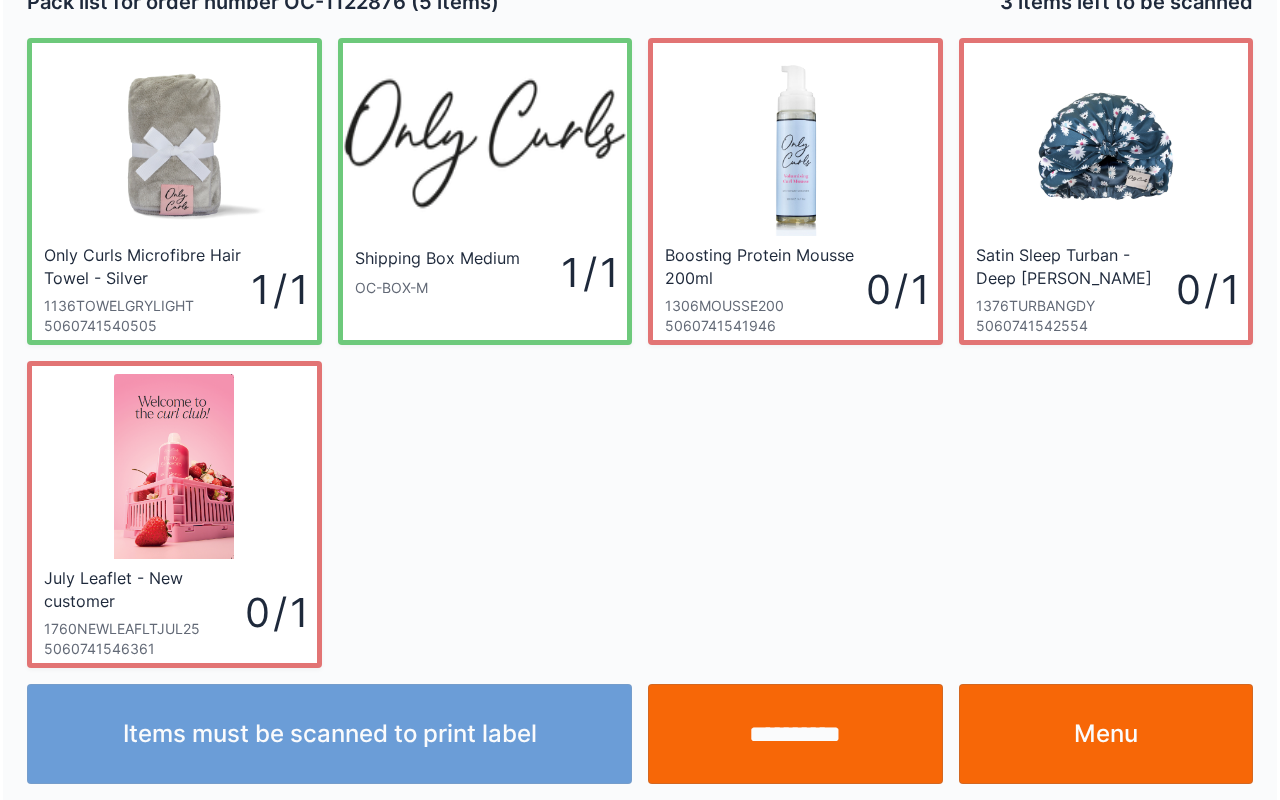 scroll, scrollTop: 36, scrollLeft: 0, axis: vertical 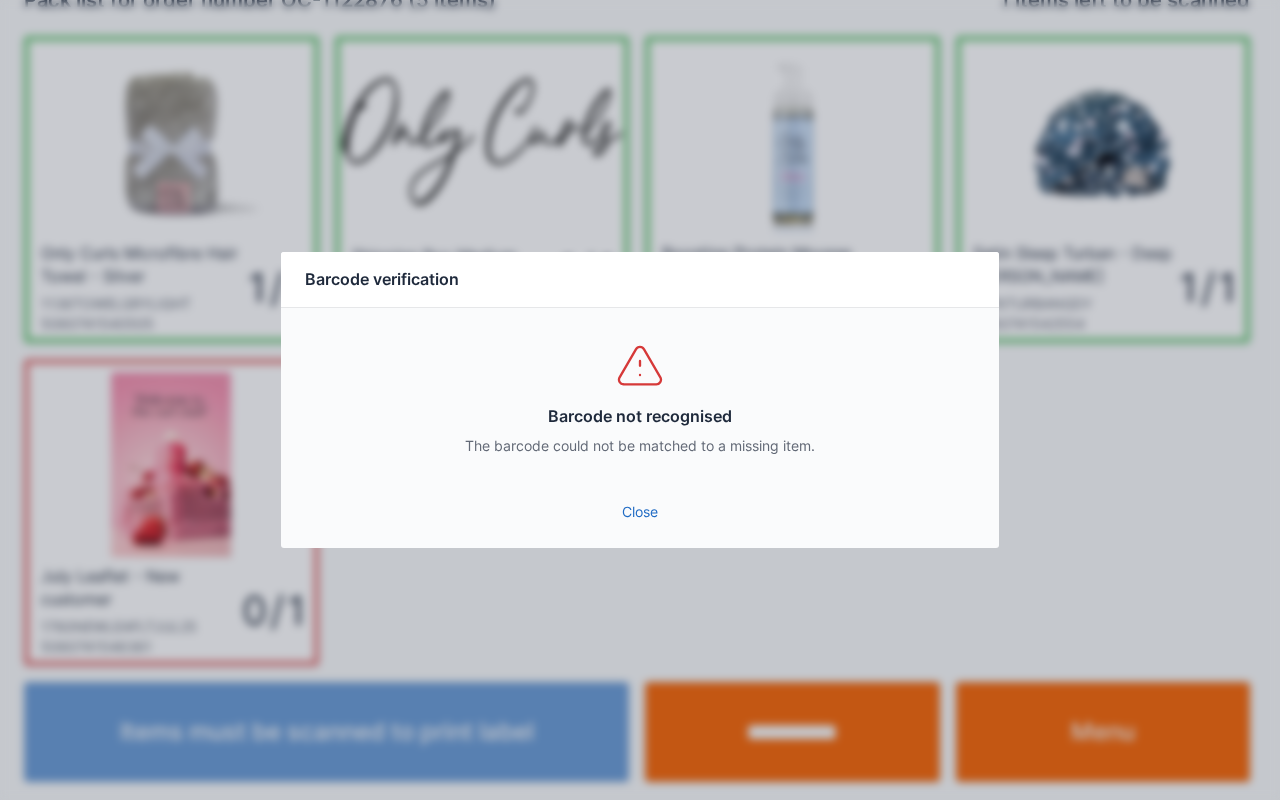 click on "Close" at bounding box center [640, 512] 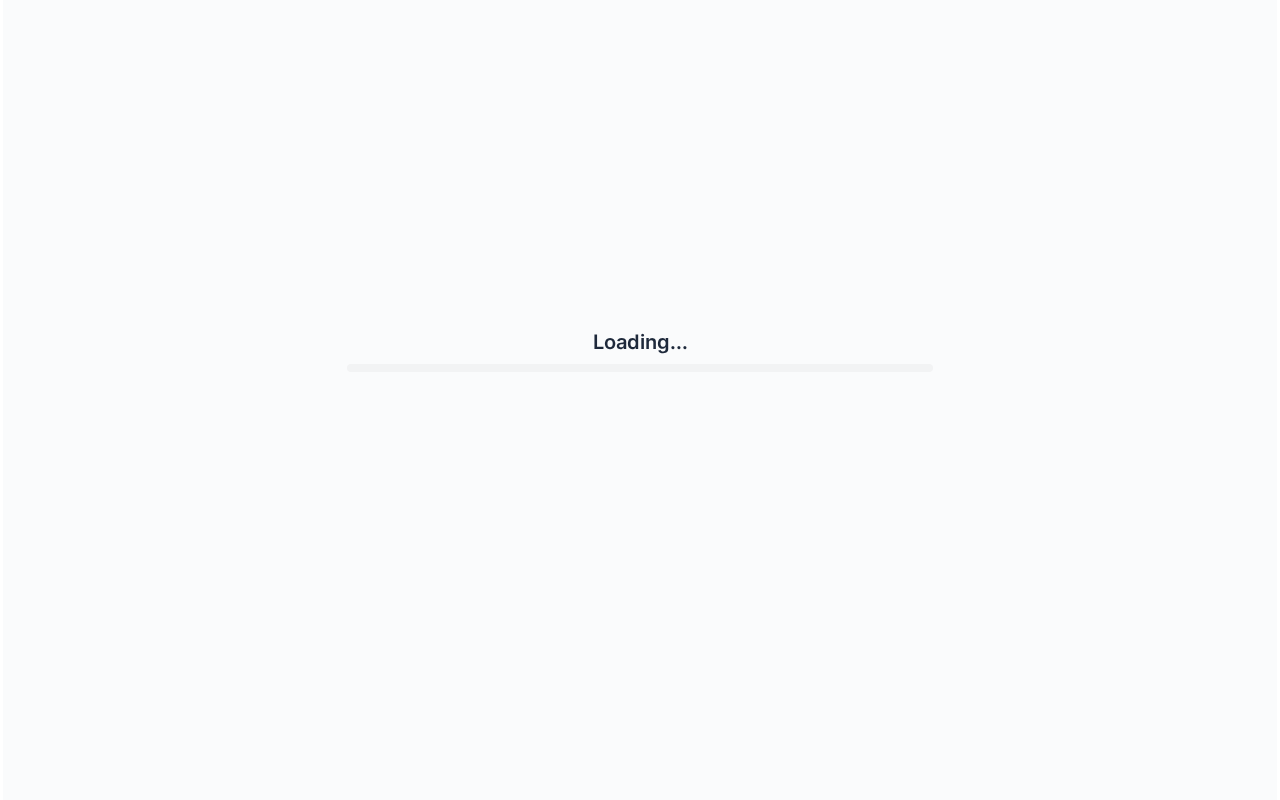 scroll, scrollTop: 0, scrollLeft: 0, axis: both 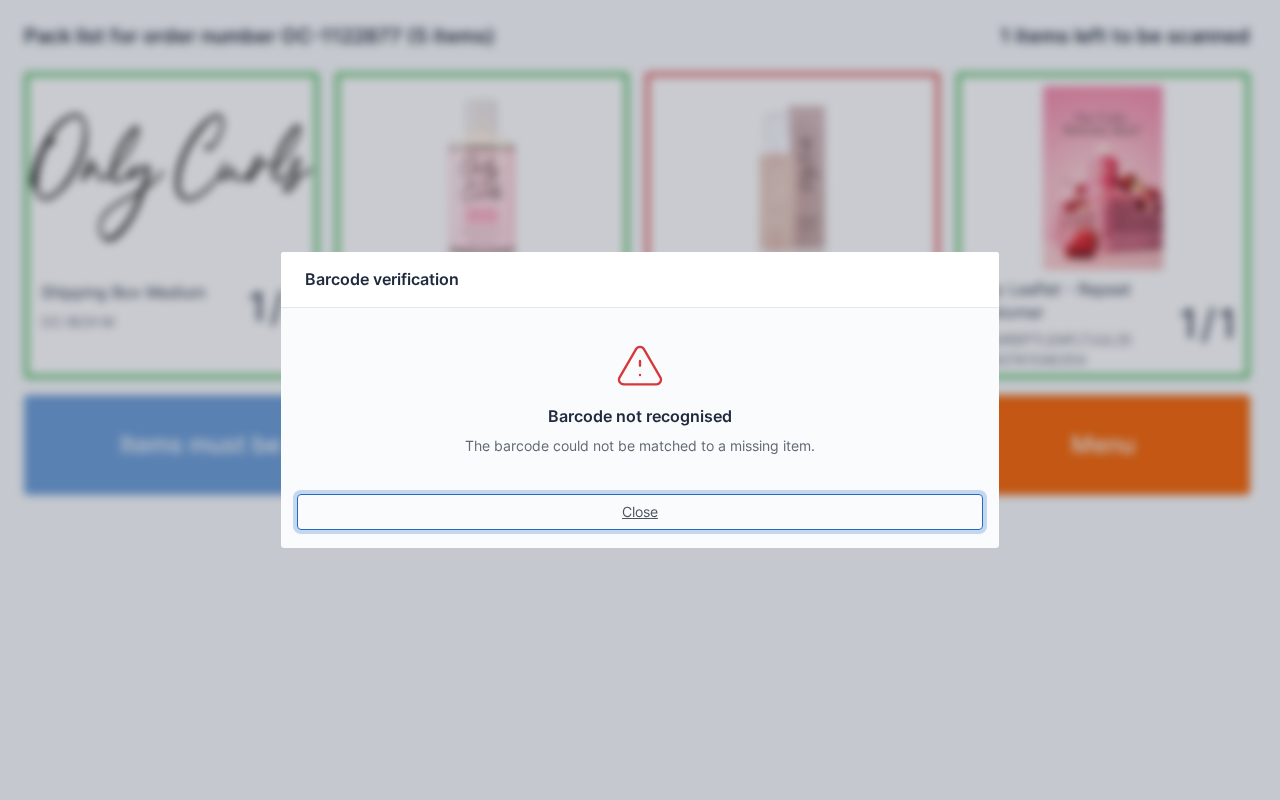 click on "Close" at bounding box center [640, 512] 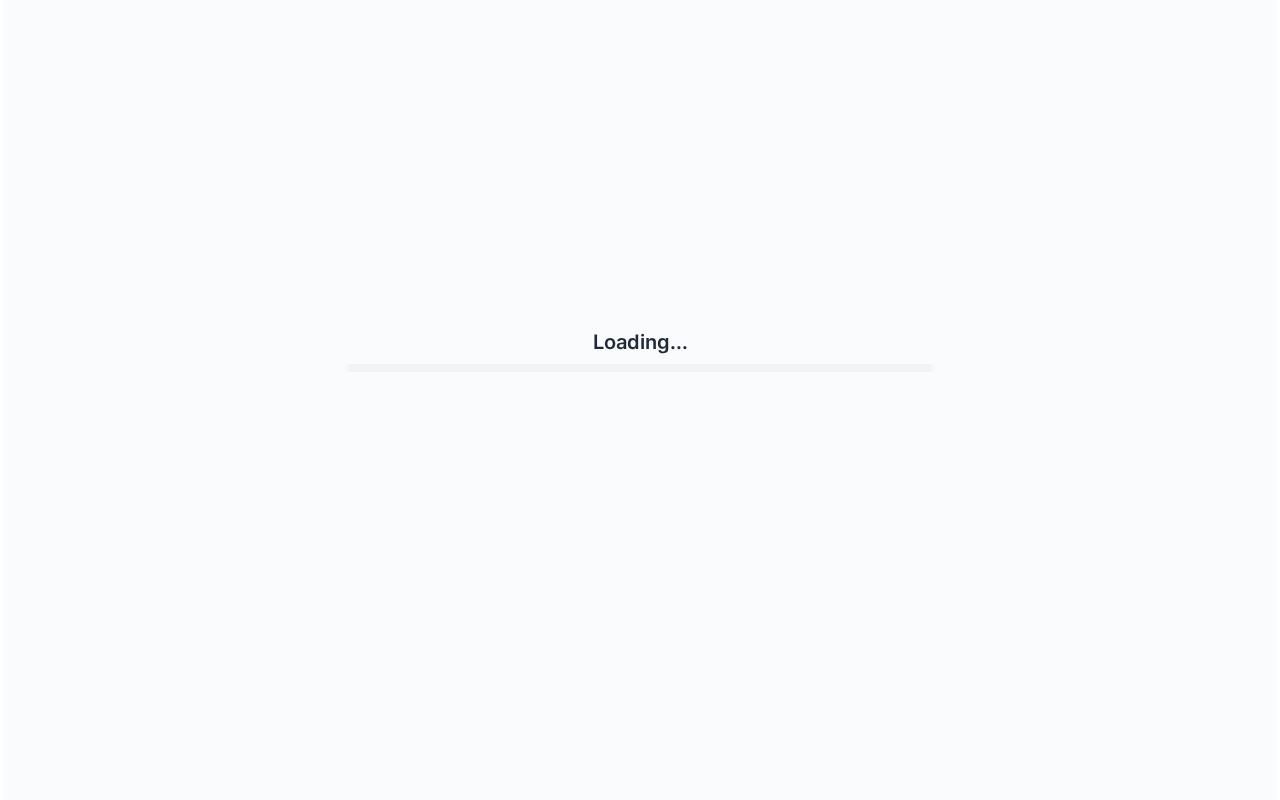 scroll, scrollTop: 0, scrollLeft: 0, axis: both 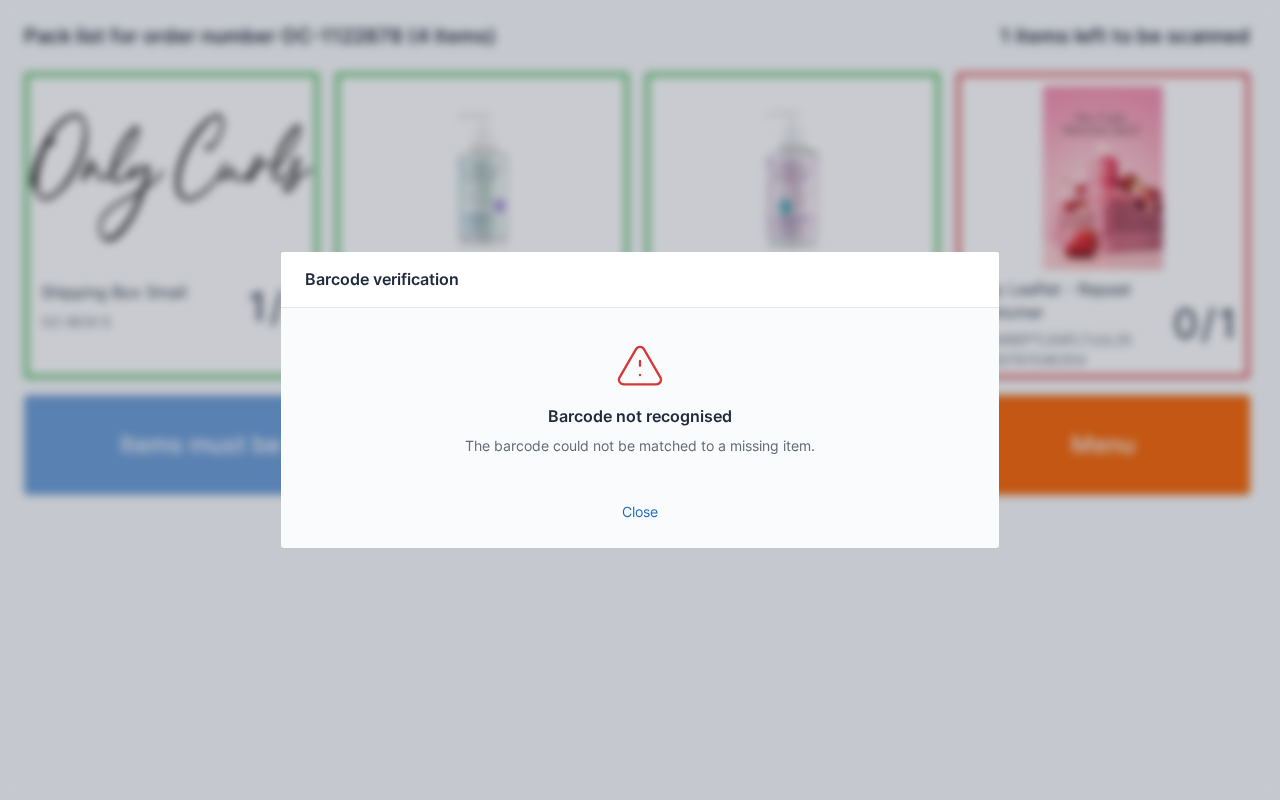 click on "Barcode not recognised The barcode could not be matched to a missing item." at bounding box center [640, 398] 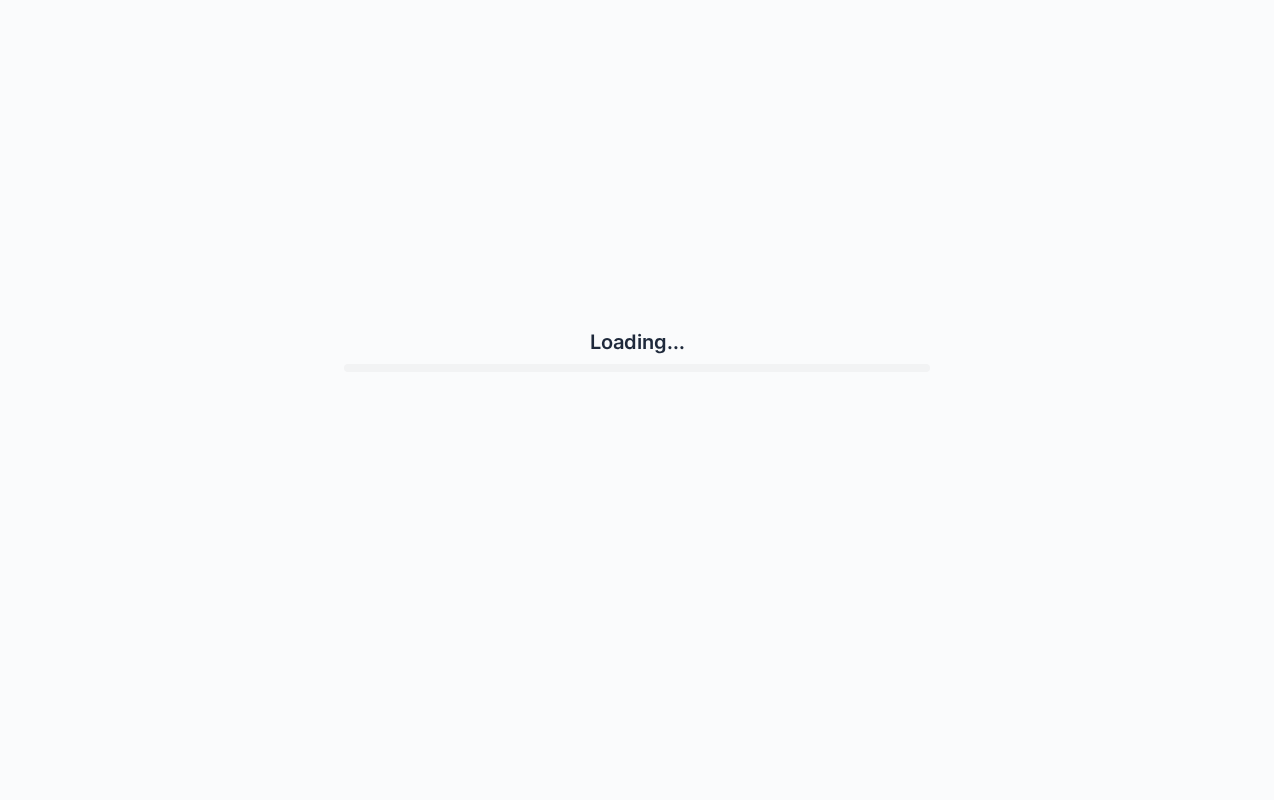 scroll, scrollTop: 0, scrollLeft: 0, axis: both 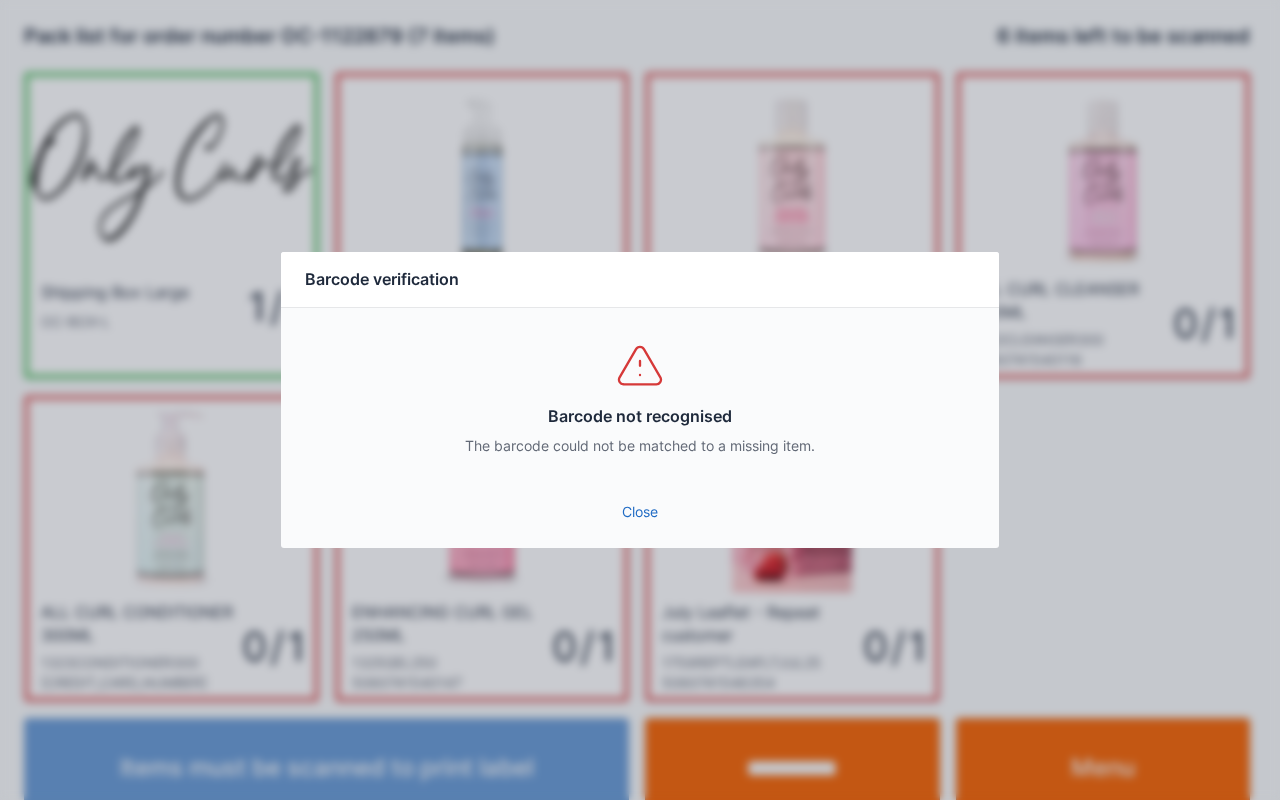 click on "Close" at bounding box center [640, 512] 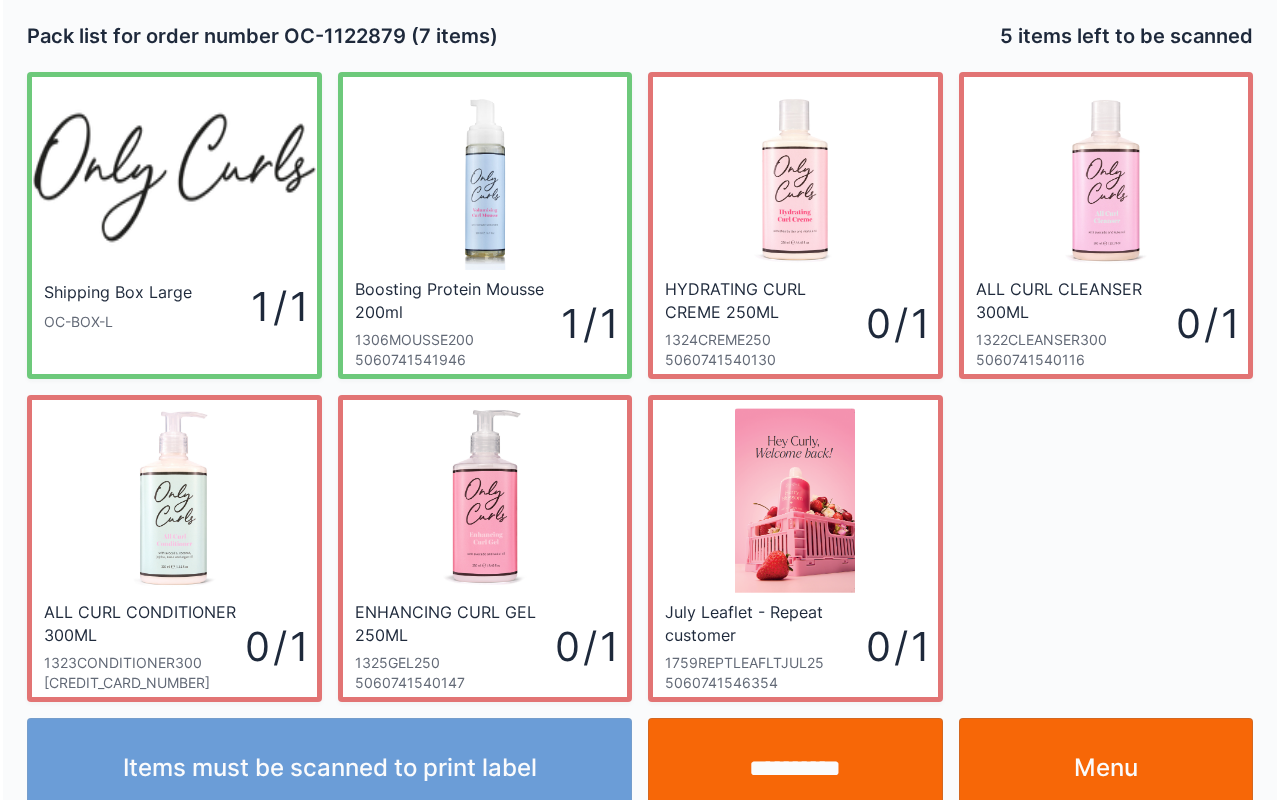 scroll, scrollTop: 36, scrollLeft: 0, axis: vertical 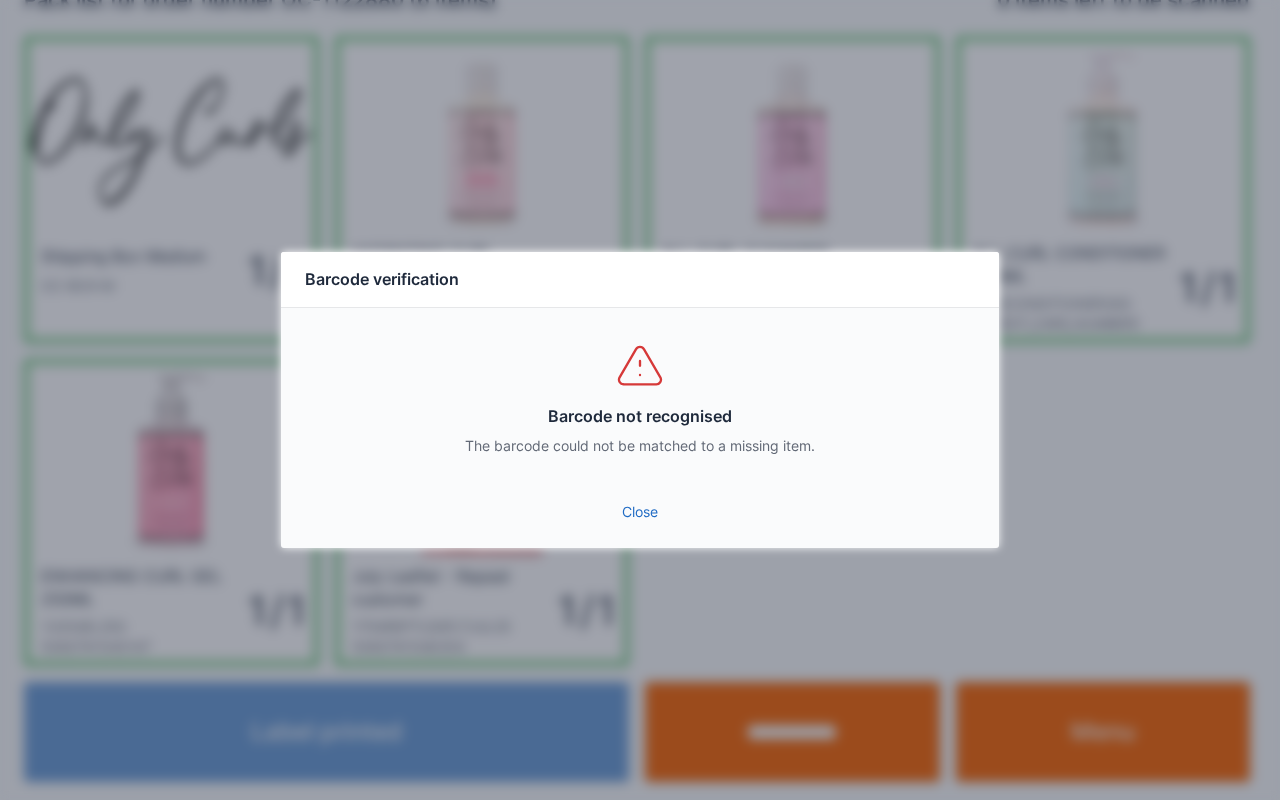 click on "Close" at bounding box center (640, 512) 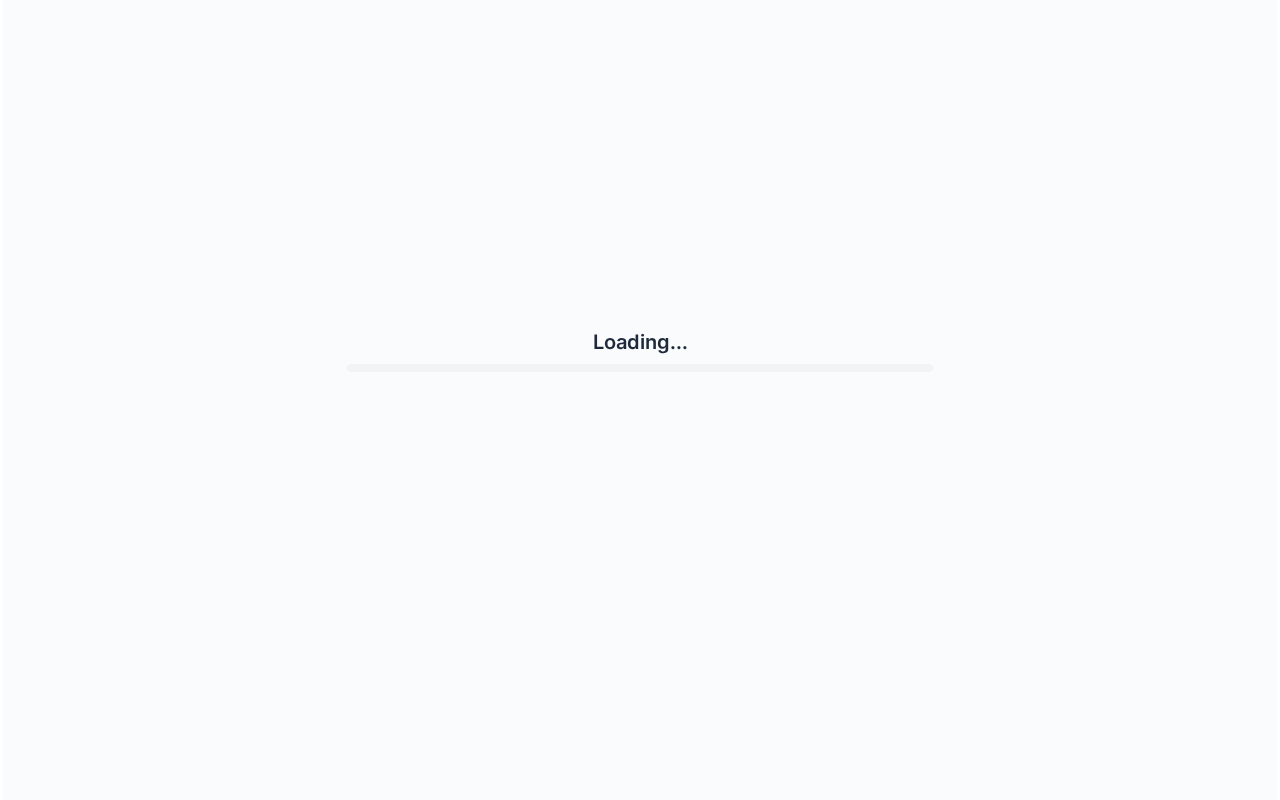 scroll, scrollTop: 0, scrollLeft: 0, axis: both 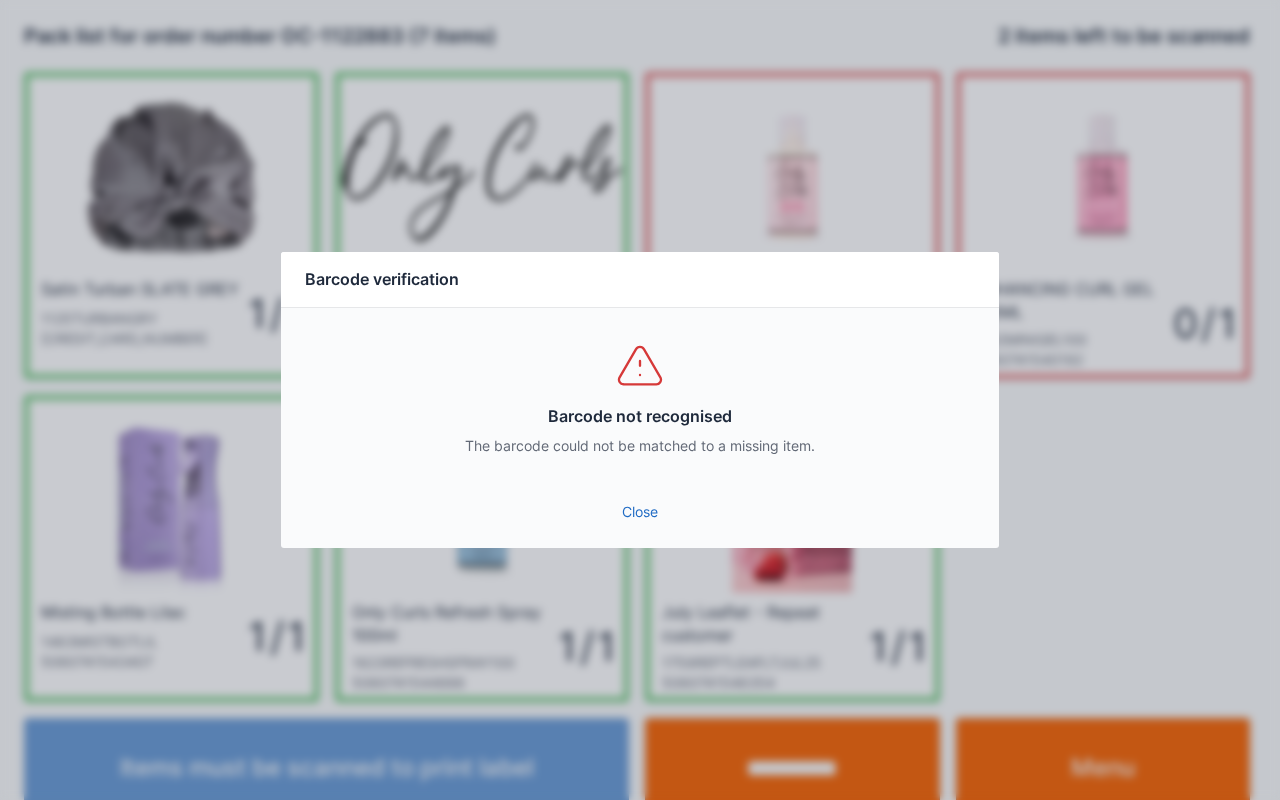 click on "Close" at bounding box center (640, 512) 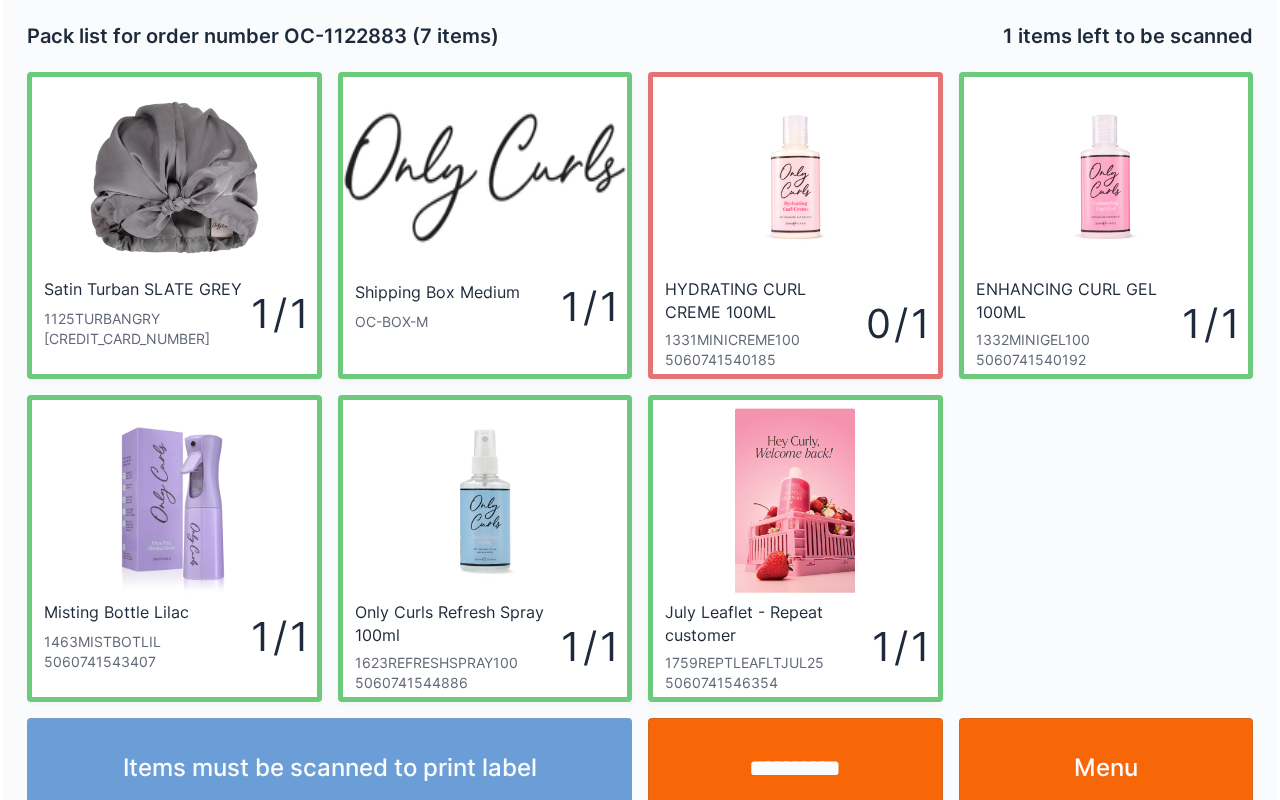 scroll, scrollTop: 36, scrollLeft: 0, axis: vertical 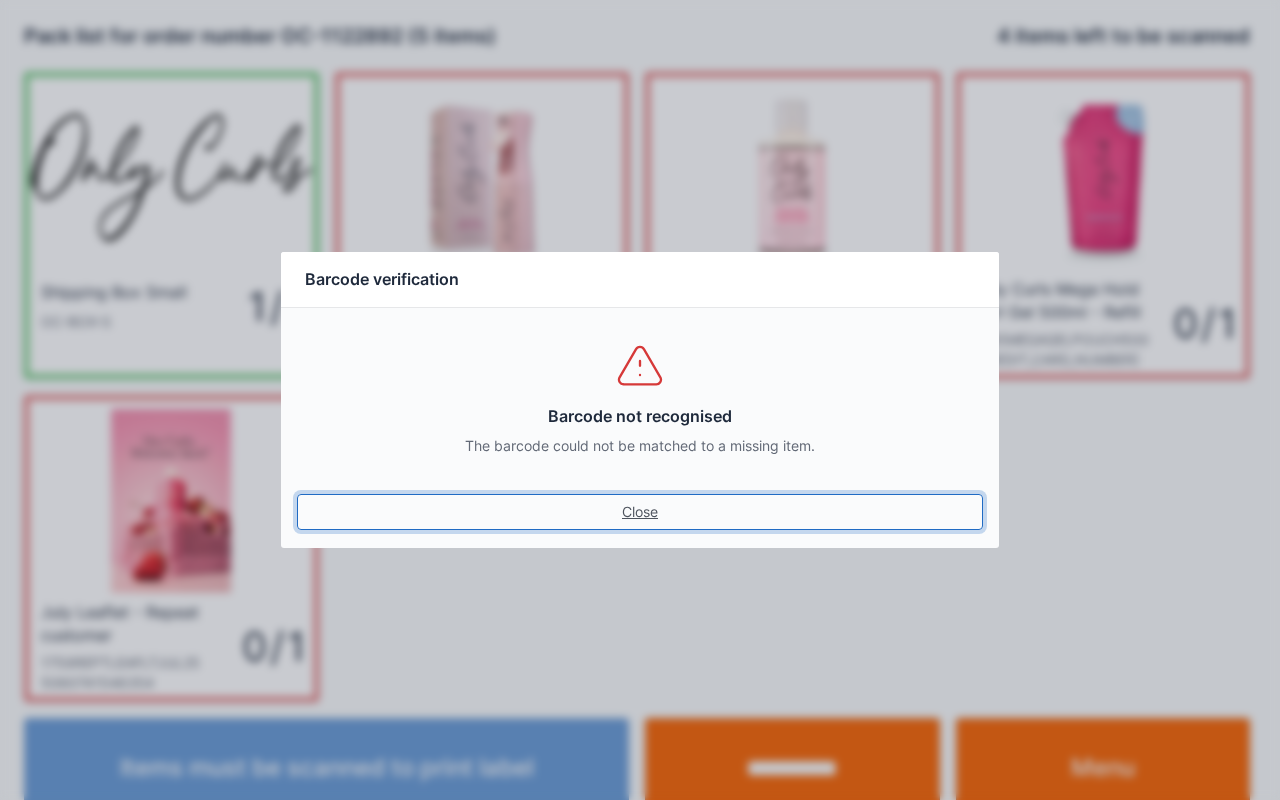 click on "Close" at bounding box center (640, 512) 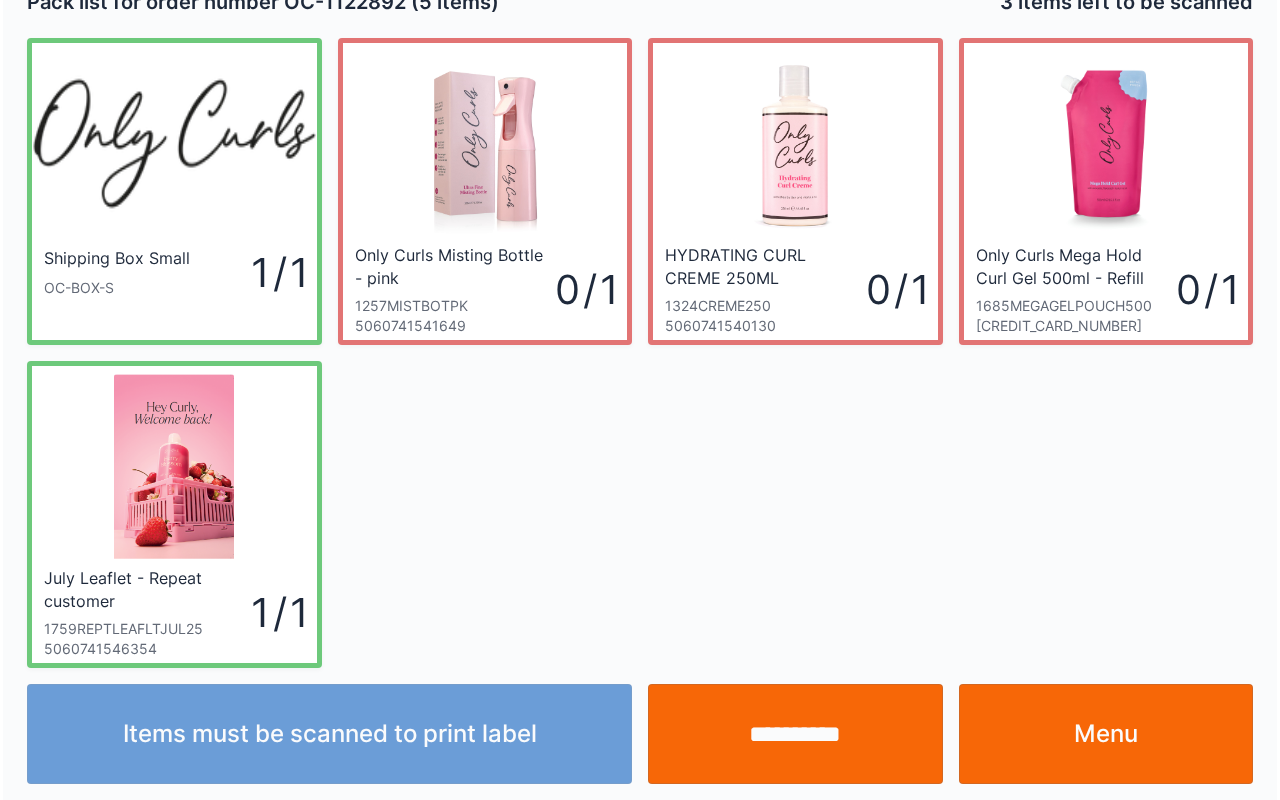 scroll, scrollTop: 36, scrollLeft: 0, axis: vertical 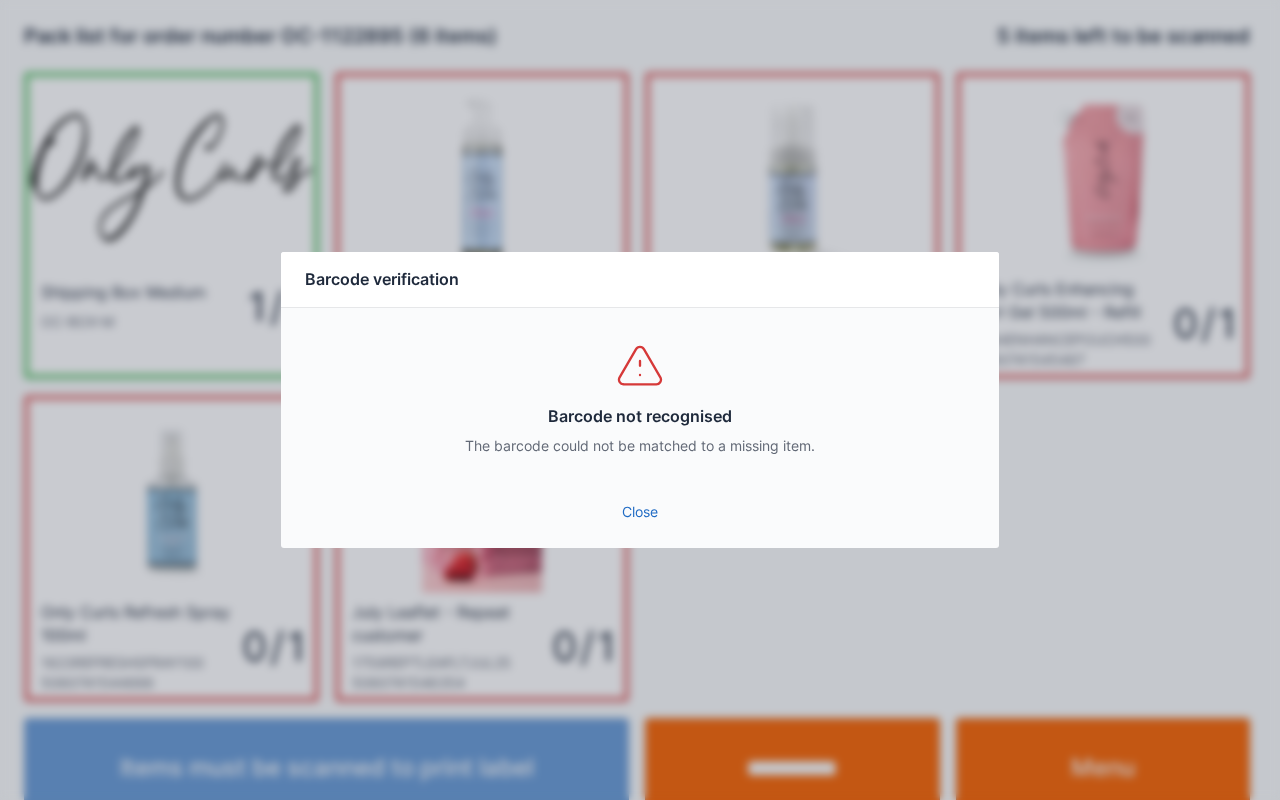 click on "Close" at bounding box center [640, 512] 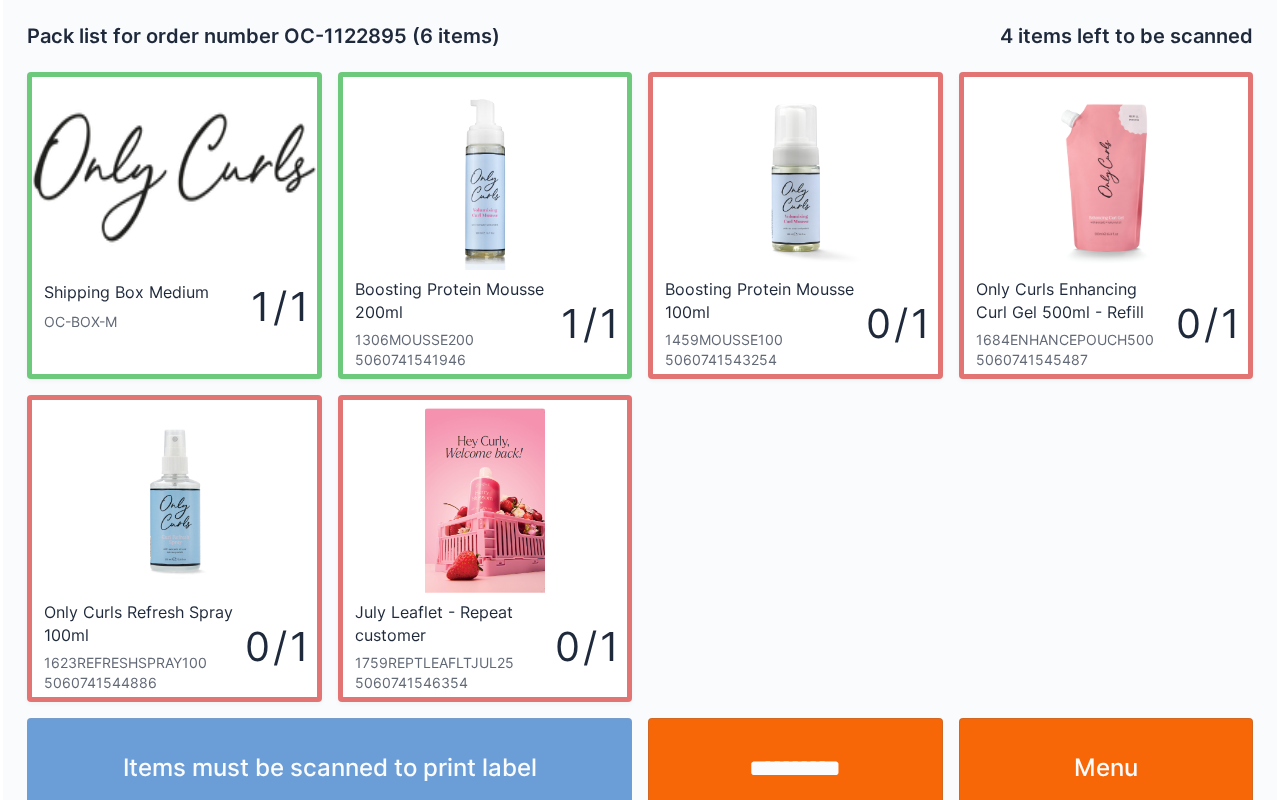 scroll, scrollTop: 36, scrollLeft: 0, axis: vertical 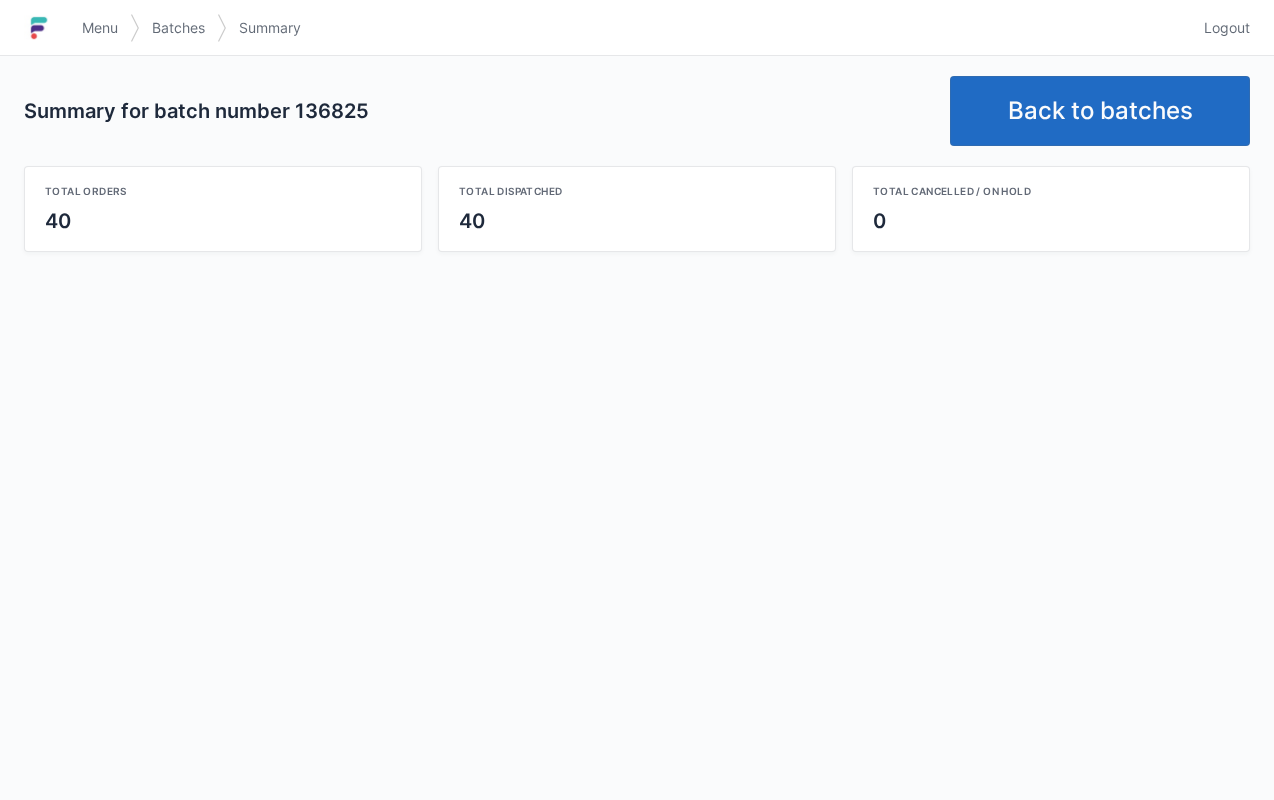 click on "Back to batches" at bounding box center (1100, 111) 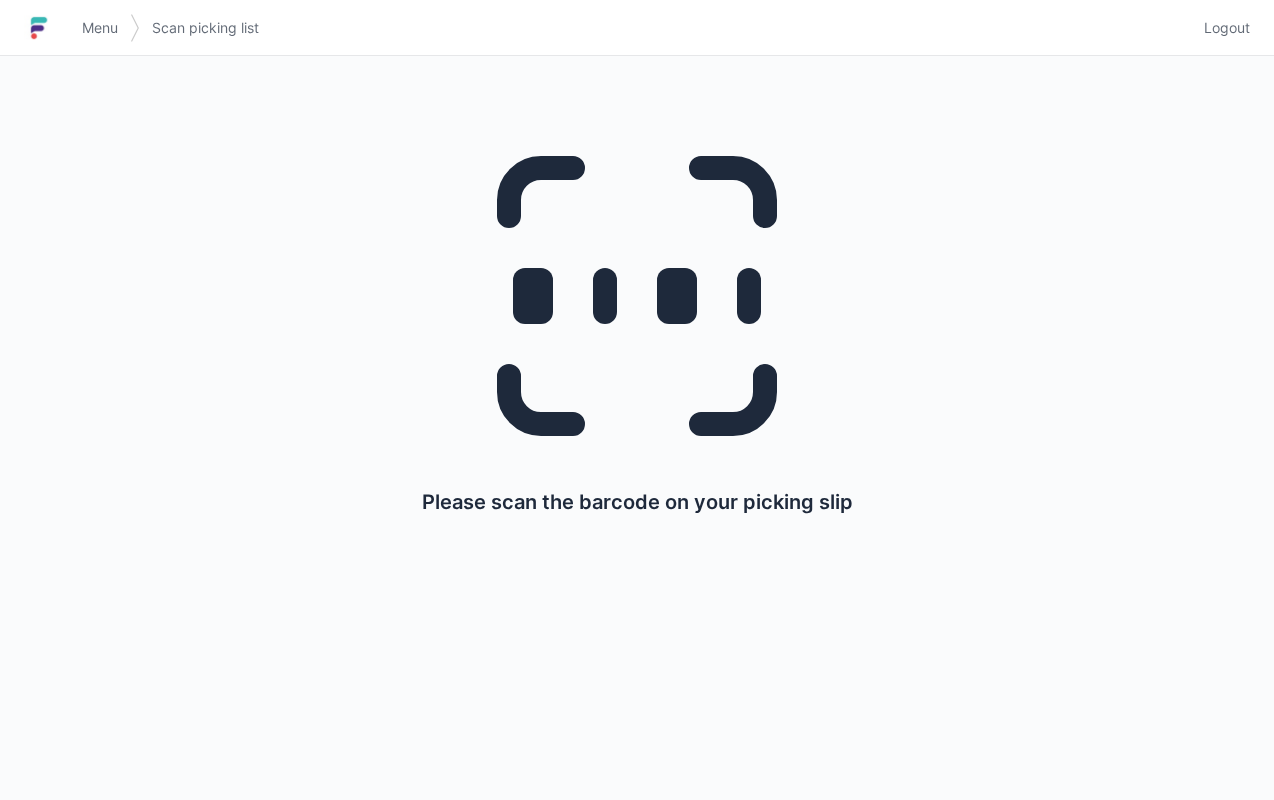 scroll, scrollTop: 0, scrollLeft: 0, axis: both 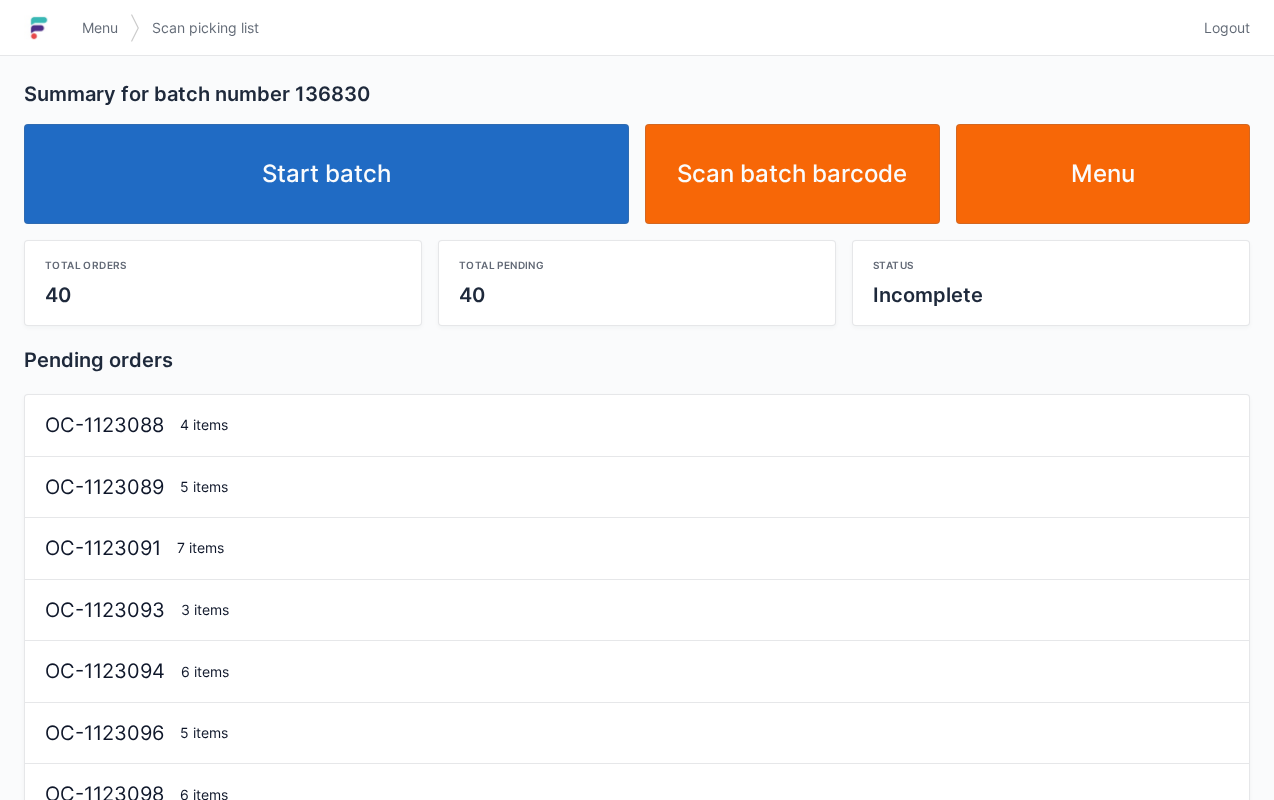 click on "Start batch" at bounding box center (326, 174) 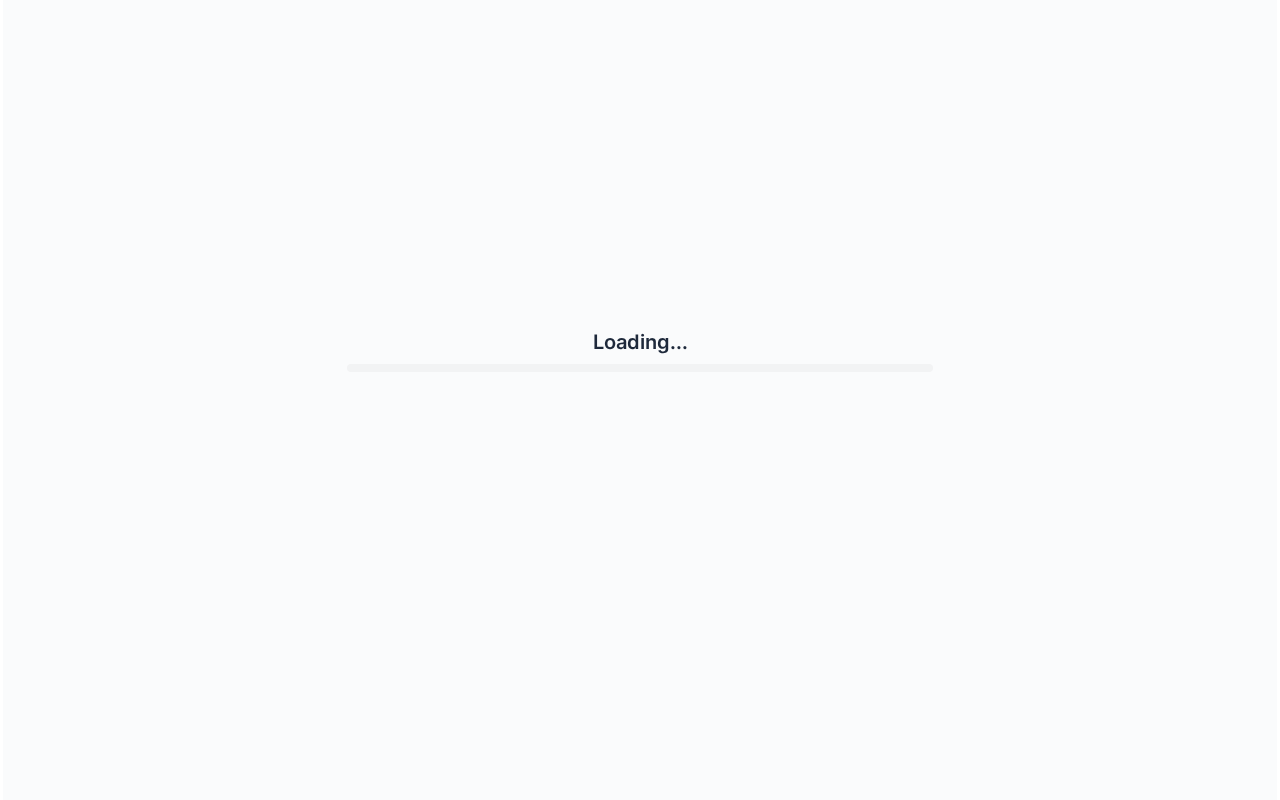 scroll, scrollTop: 0, scrollLeft: 0, axis: both 